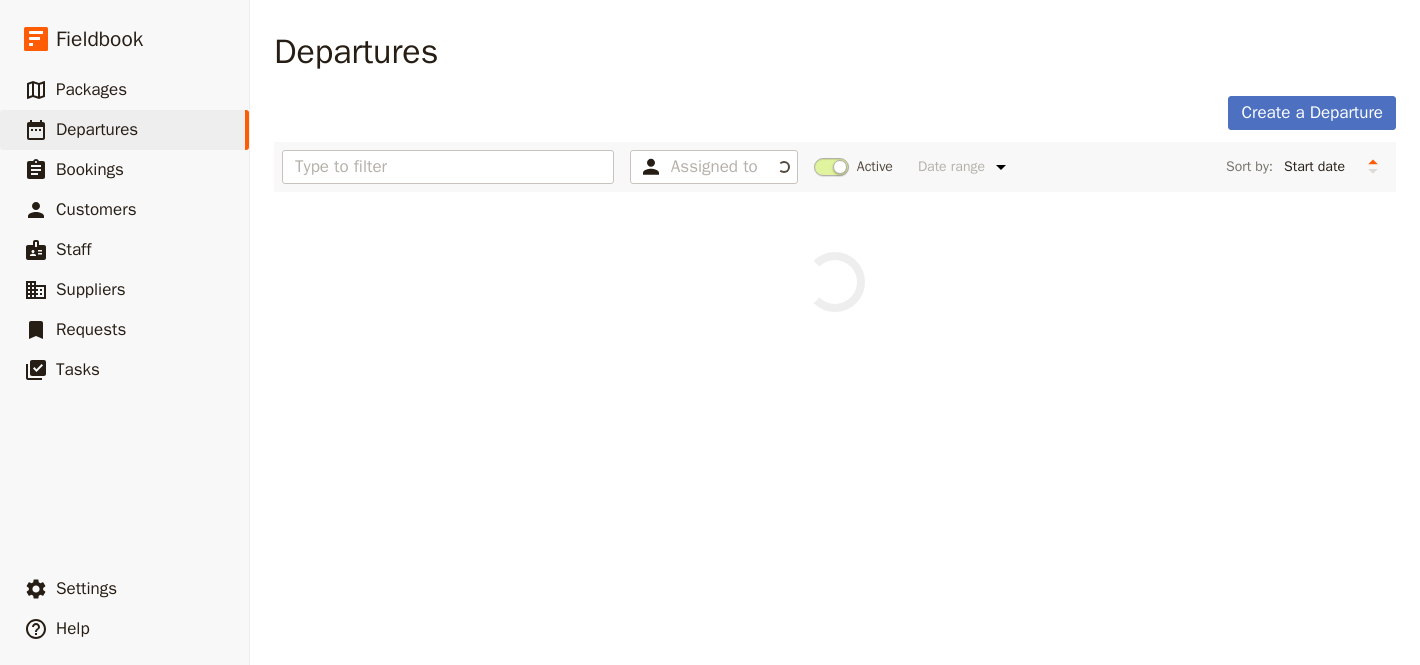 scroll, scrollTop: 0, scrollLeft: 0, axis: both 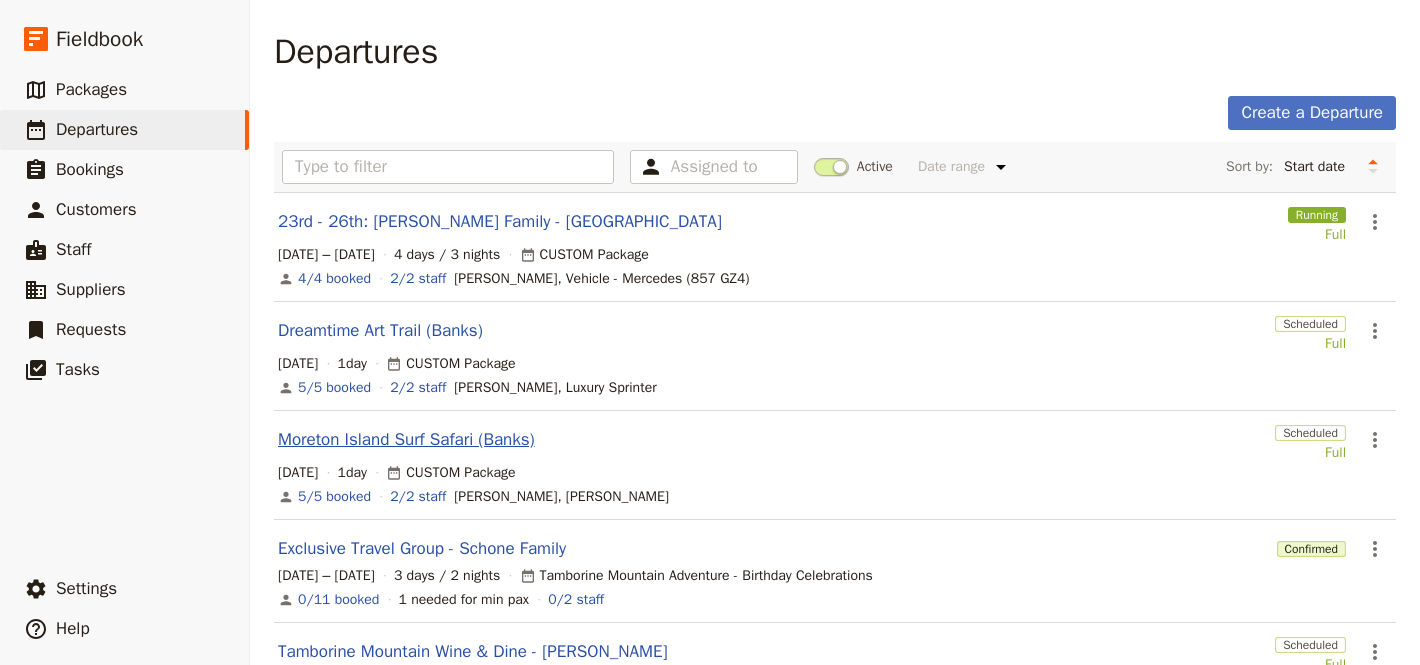 click on "Moreton Island Surf Safari (Banks)" at bounding box center [406, 440] 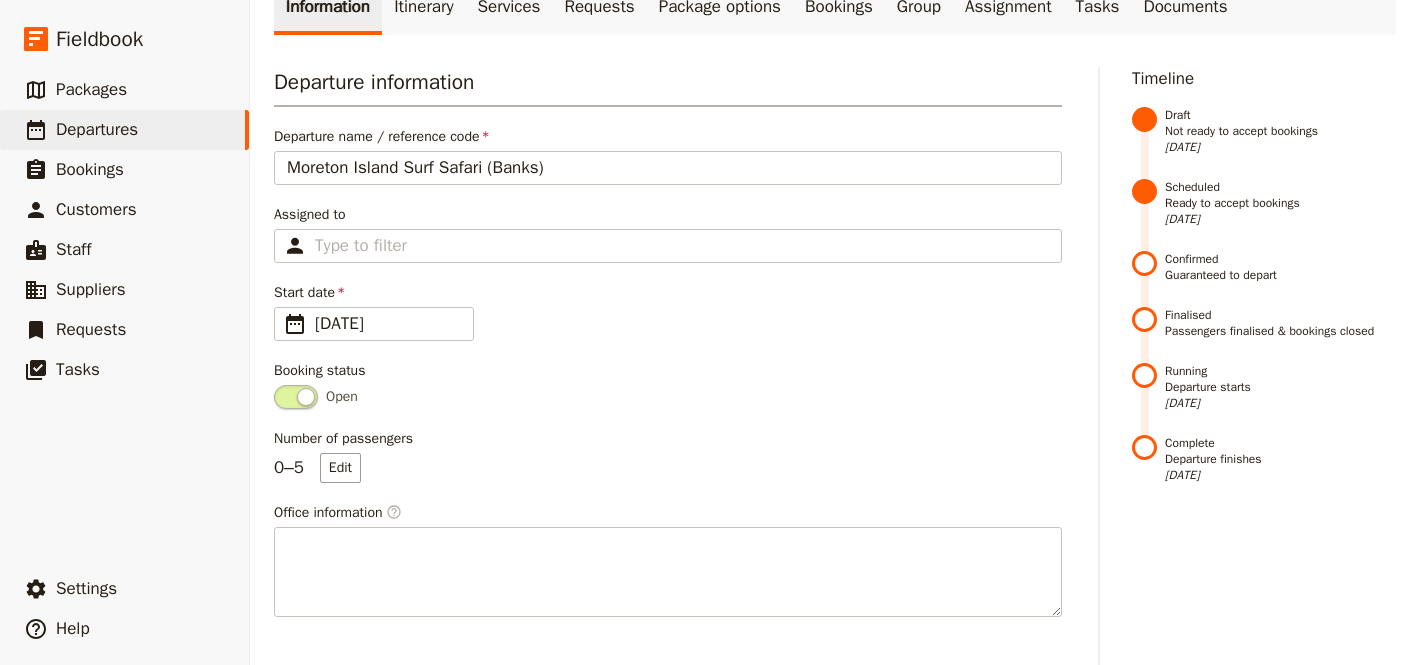 scroll, scrollTop: 0, scrollLeft: 0, axis: both 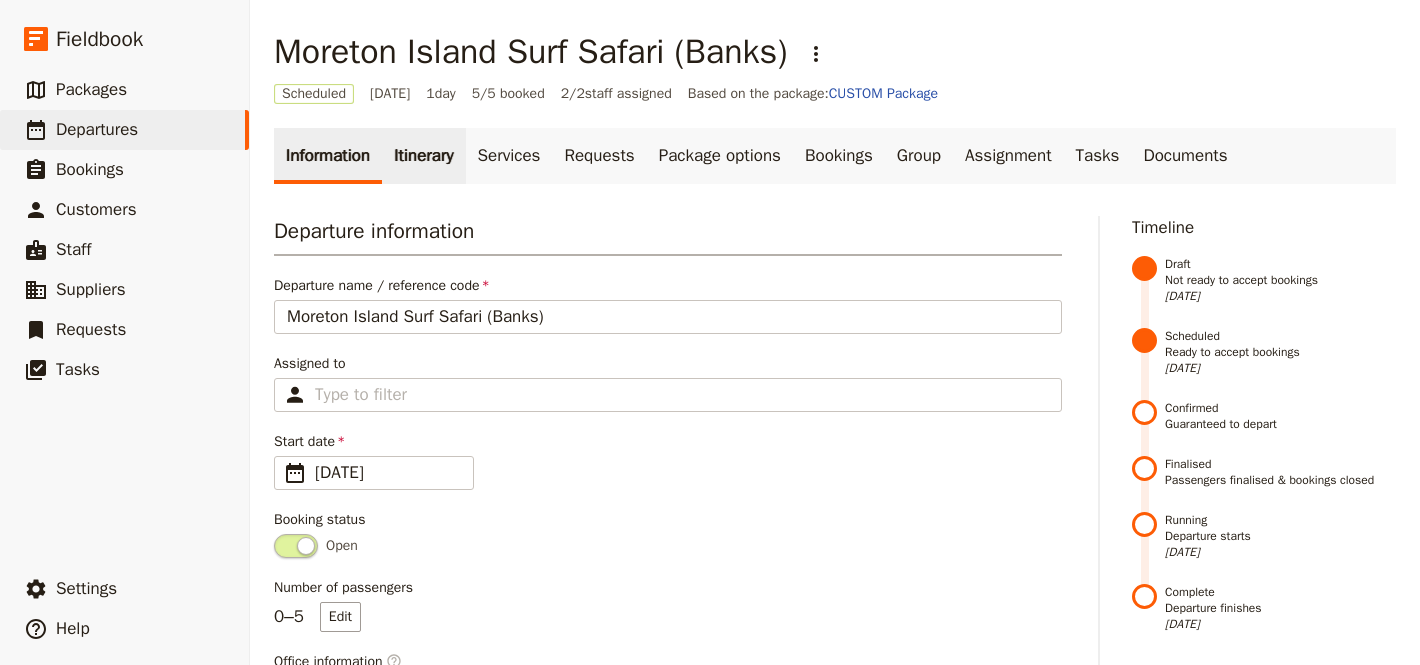 click on "Itinerary" at bounding box center (423, 156) 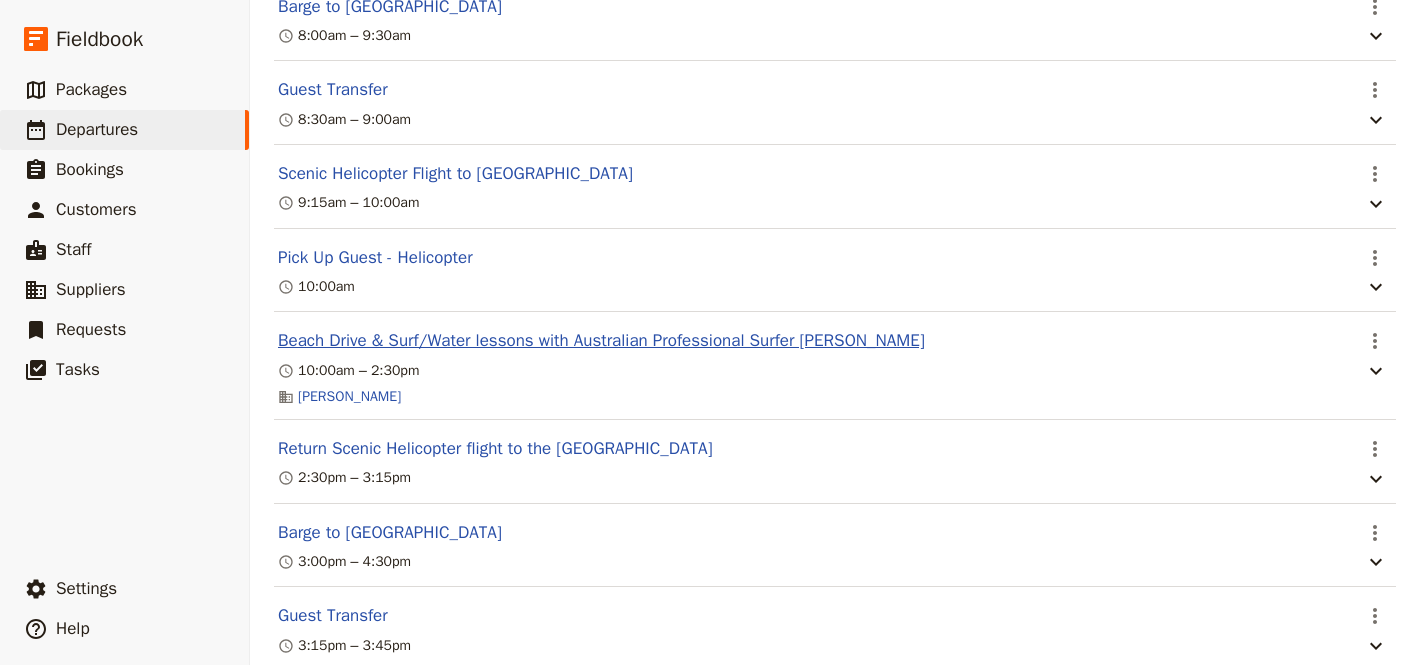 scroll, scrollTop: 594, scrollLeft: 0, axis: vertical 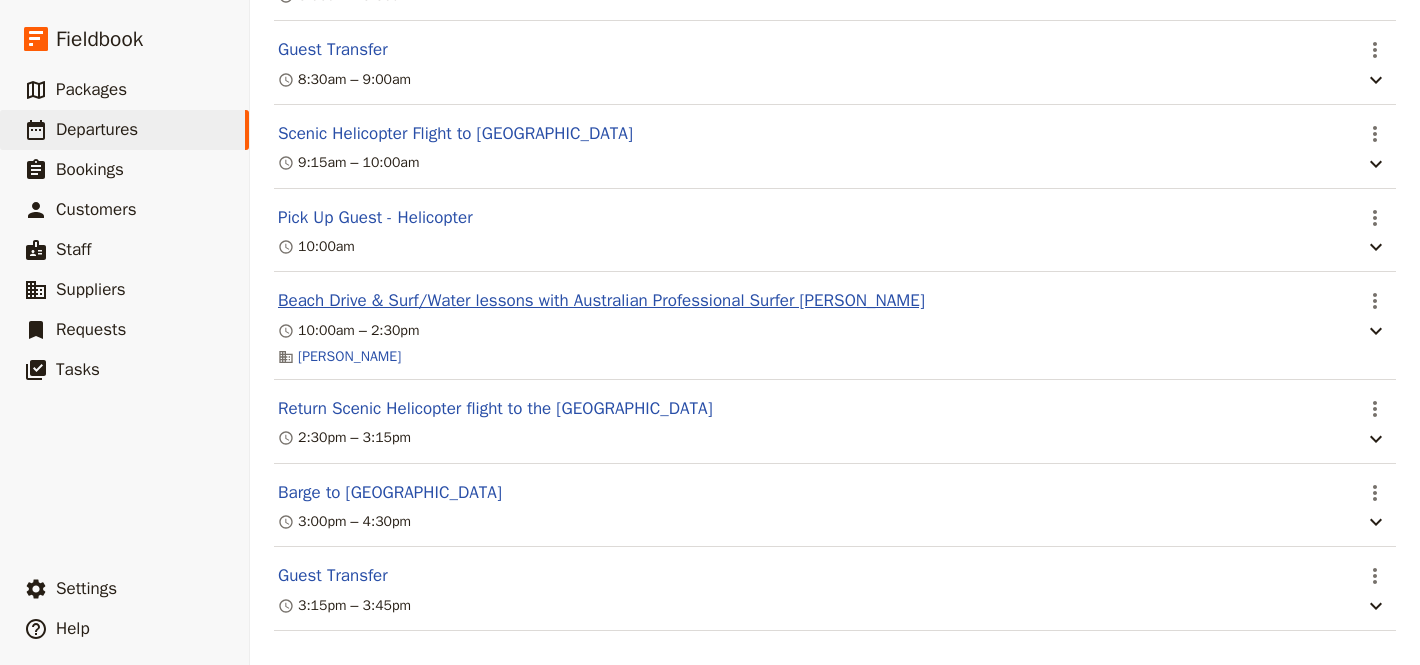 click on "Beach Drive & Surf/Water lessons with Australian Professional Surfer [PERSON_NAME]" at bounding box center (601, 301) 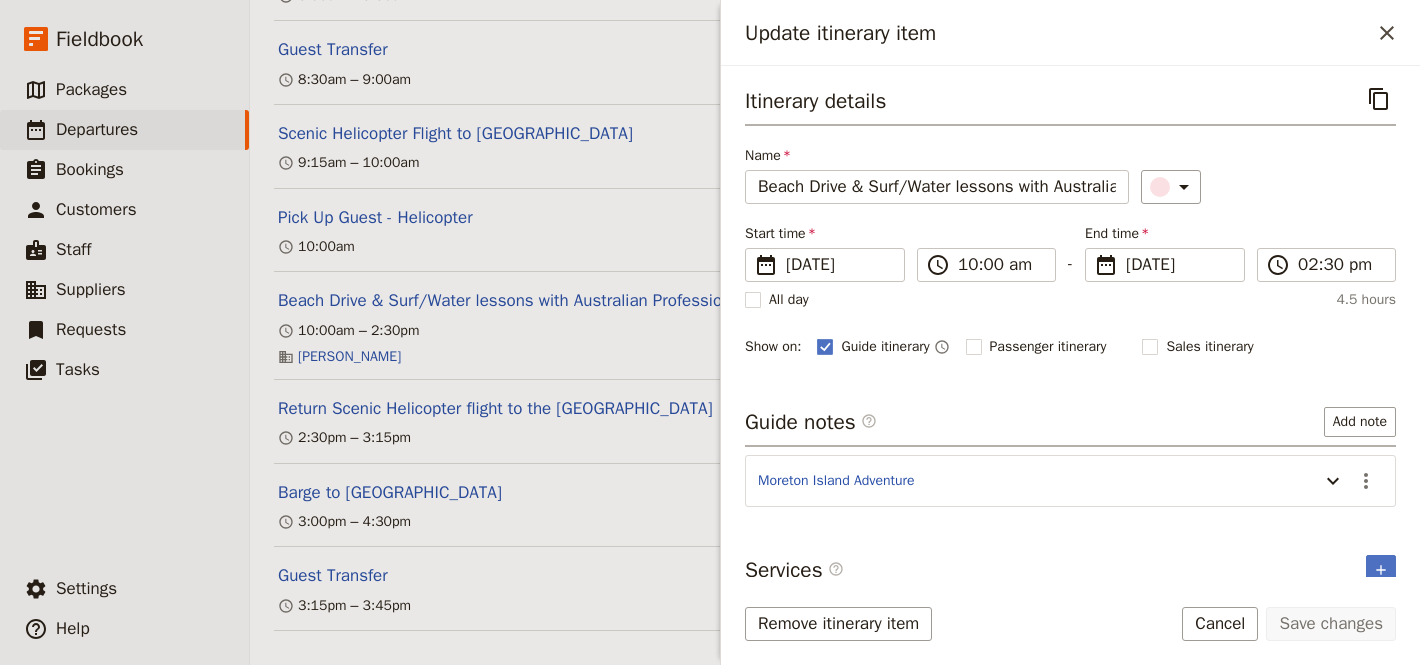scroll, scrollTop: 87, scrollLeft: 0, axis: vertical 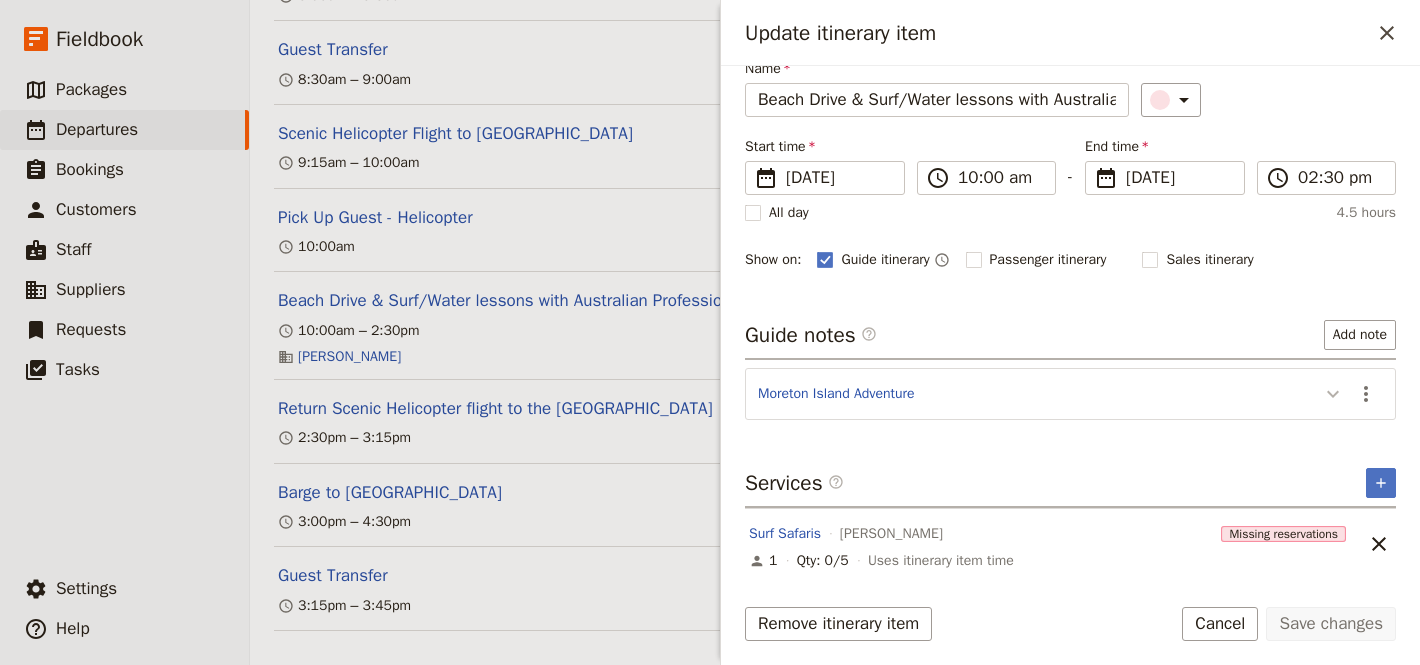 click 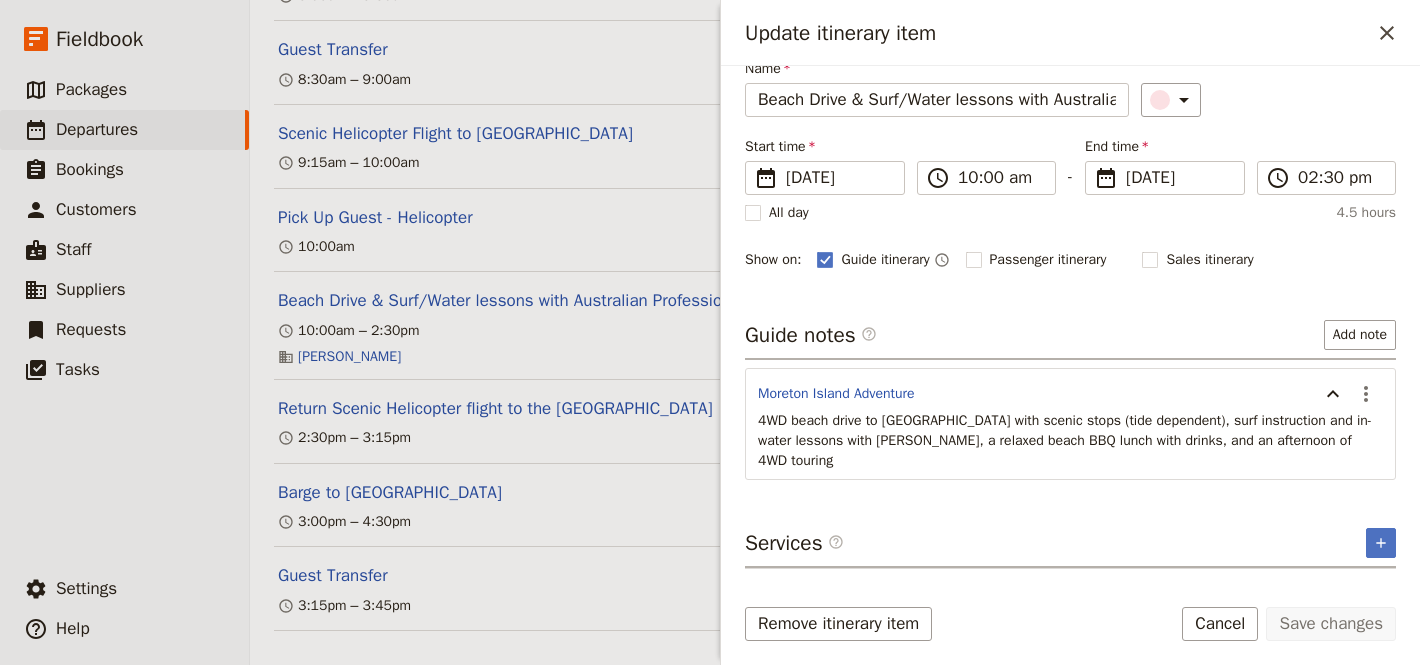 click on "4WD beach drive to [GEOGRAPHIC_DATA] with scenic stops (tide dependent), surf instruction and in-water lessons with [PERSON_NAME], a relaxed beach BBQ lunch with drinks, and an afternoon of 4WD touring" at bounding box center (1070, 441) 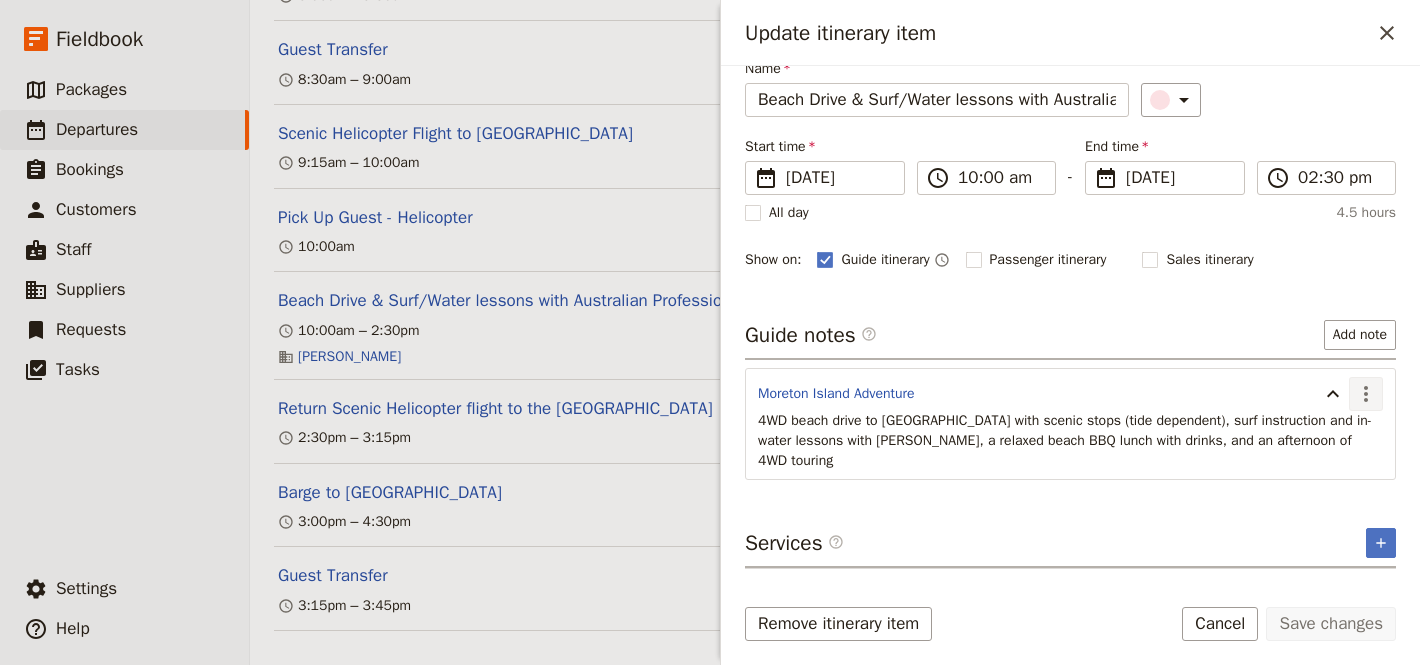 click 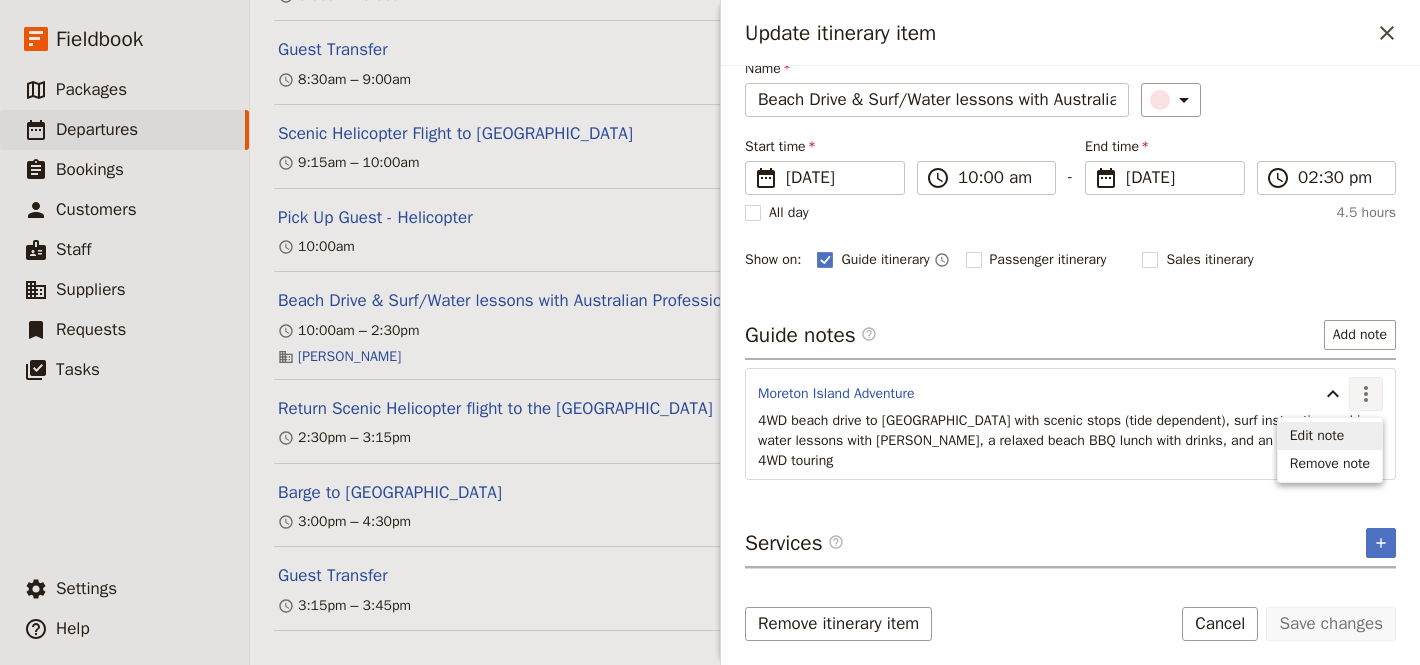 click on "Edit note" at bounding box center [1317, 436] 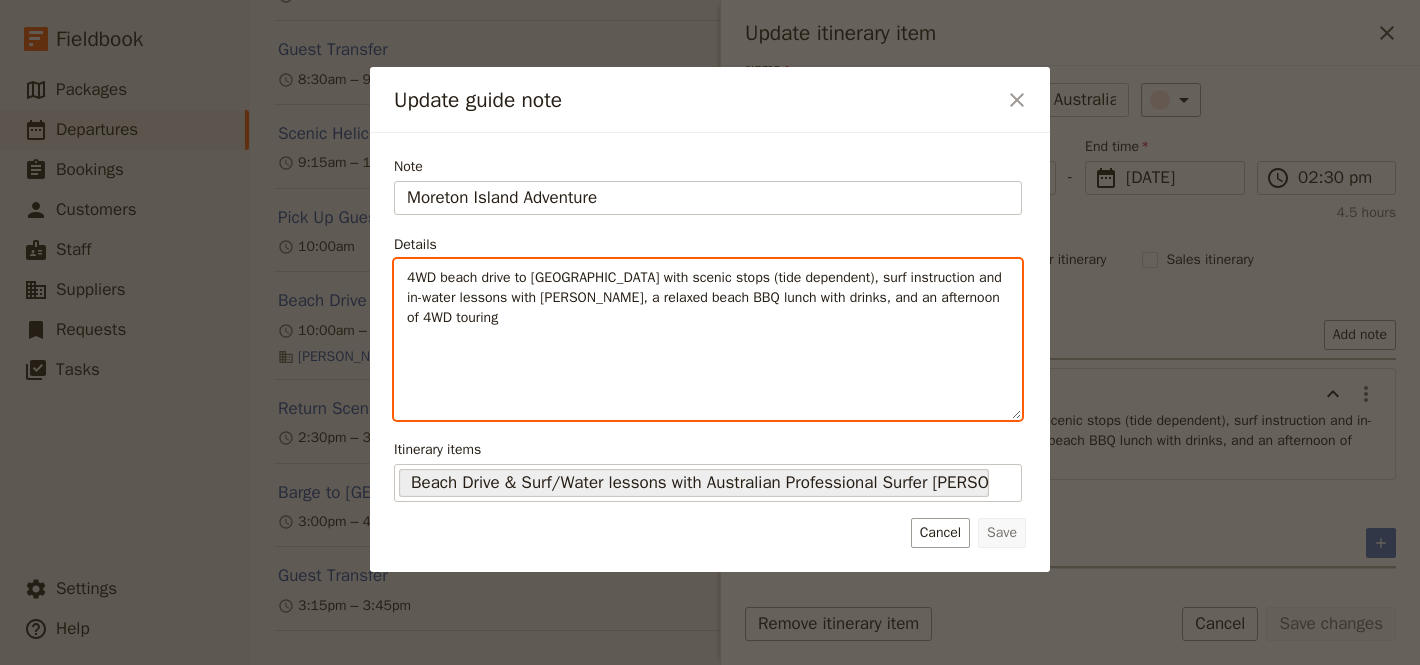 click on "4WD beach drive to [GEOGRAPHIC_DATA] with scenic stops (tide dependent), surf instruction and in-water lessons with [PERSON_NAME], a relaxed beach BBQ lunch with drinks, and an afternoon of 4WD touring" at bounding box center [708, 339] 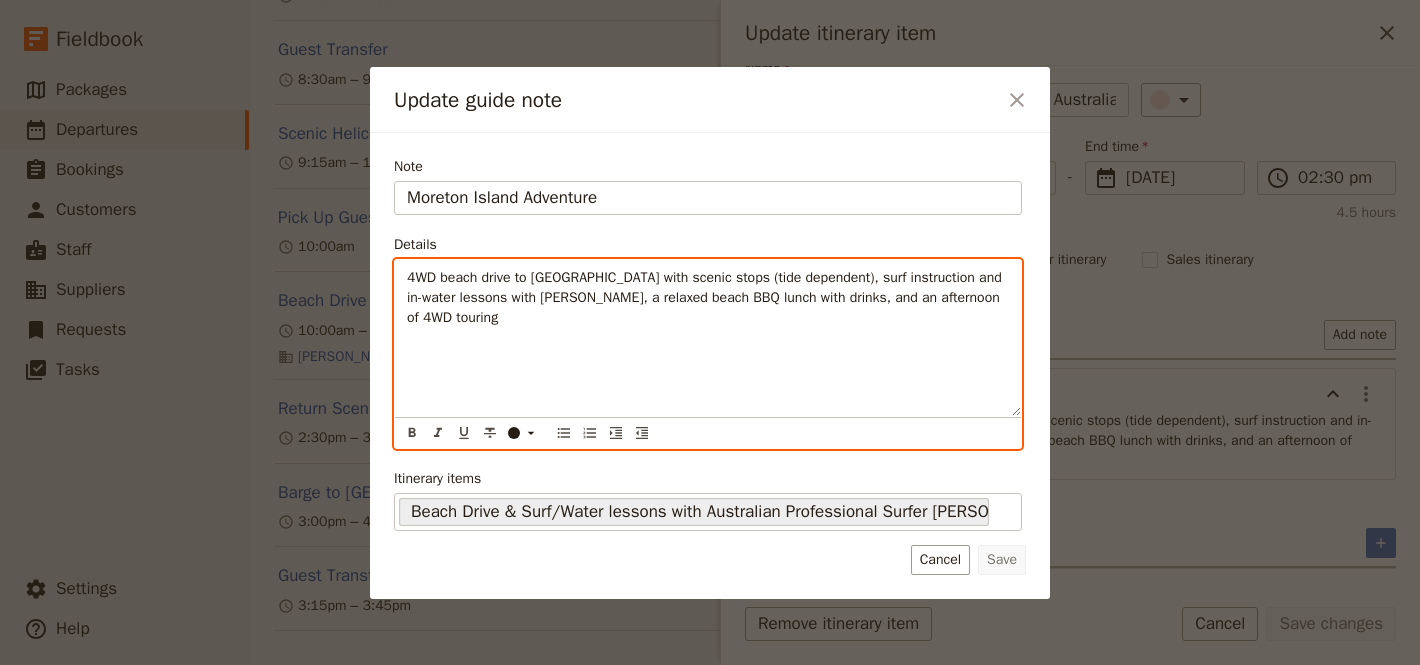 type 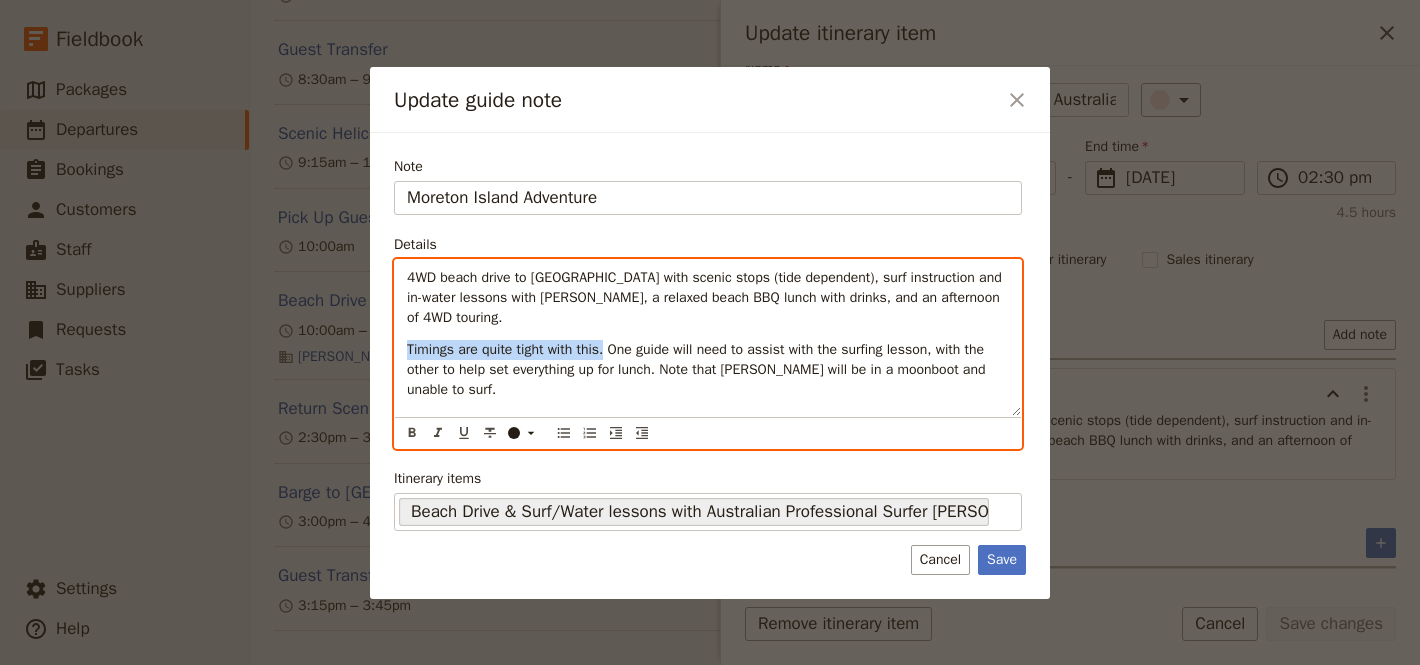 drag, startPoint x: 614, startPoint y: 354, endPoint x: 404, endPoint y: 353, distance: 210.00238 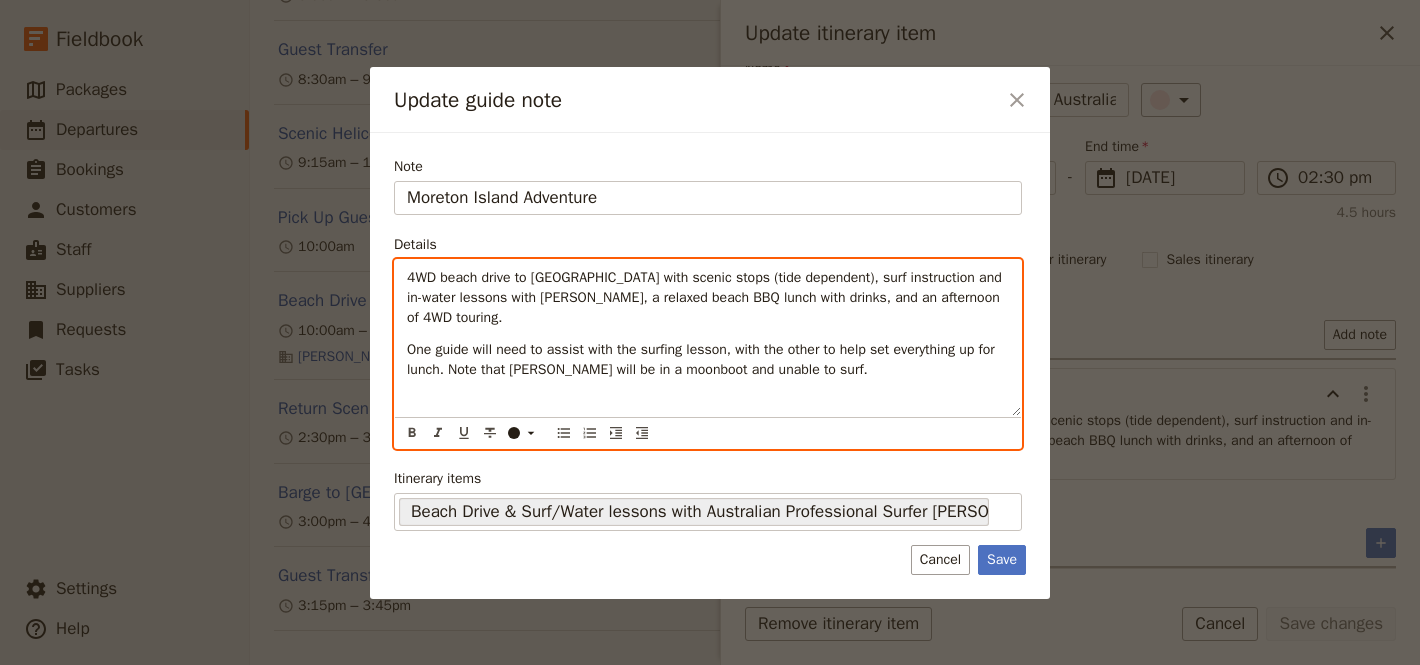 click on "4WD beach drive to [GEOGRAPHIC_DATA] with scenic stops (tide dependent), surf instruction and in-water lessons with [PERSON_NAME], a relaxed beach BBQ lunch with drinks, and an afternoon of 4WD touring. One guide will need to assist with the surfing lesson, with the other to help set everything up for lunch. Note that [PERSON_NAME] will be in a moonboot and unable to surf." at bounding box center (708, 338) 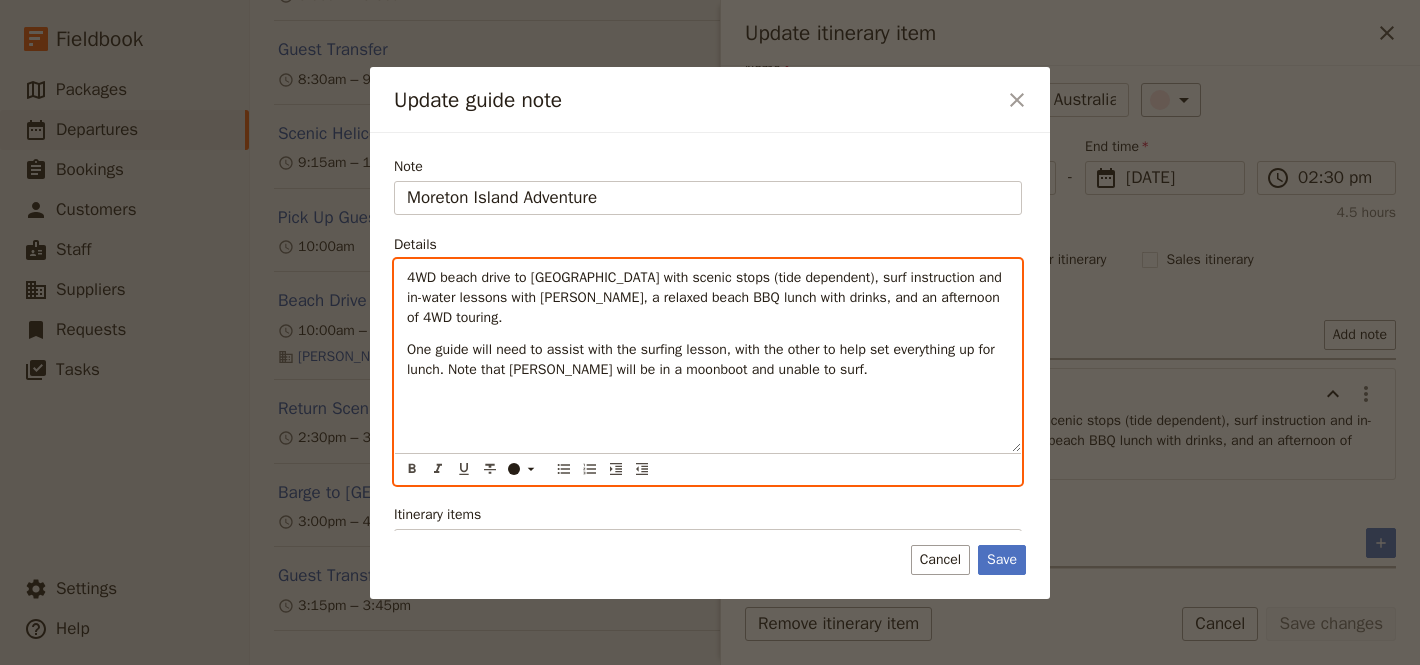 scroll, scrollTop: 0, scrollLeft: 0, axis: both 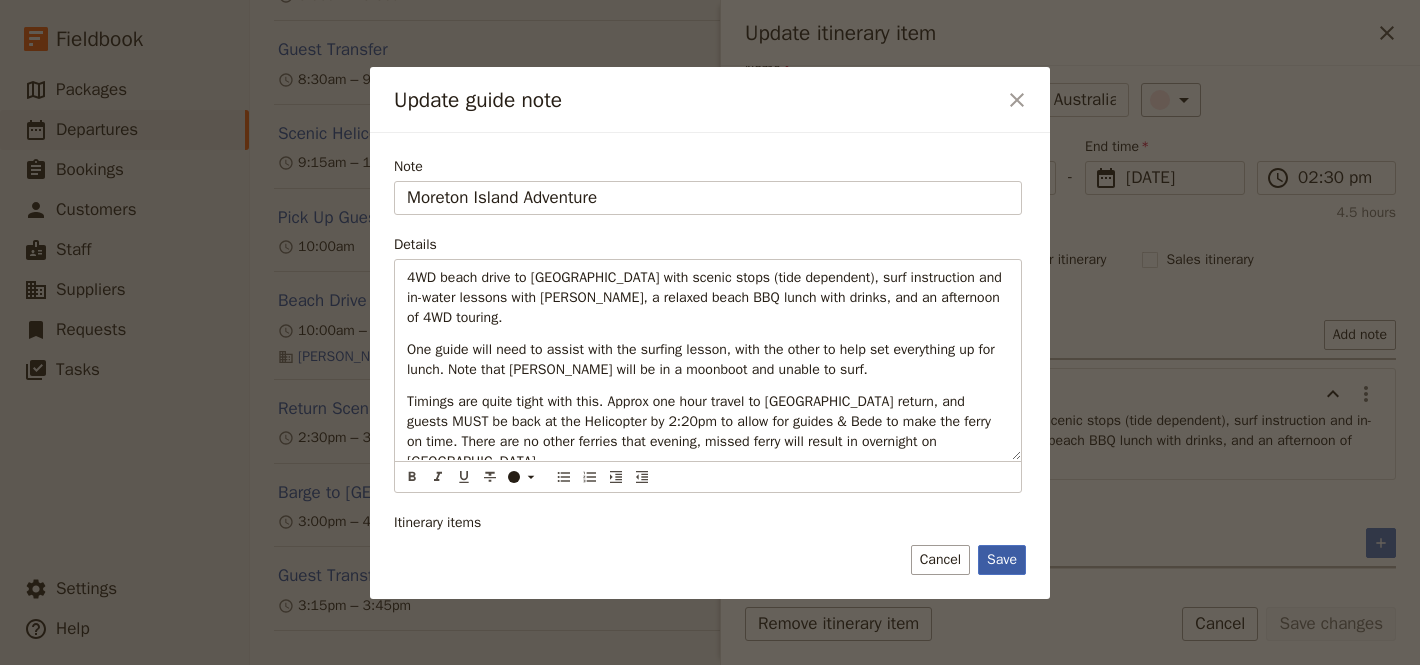 click on "Save" at bounding box center (1002, 560) 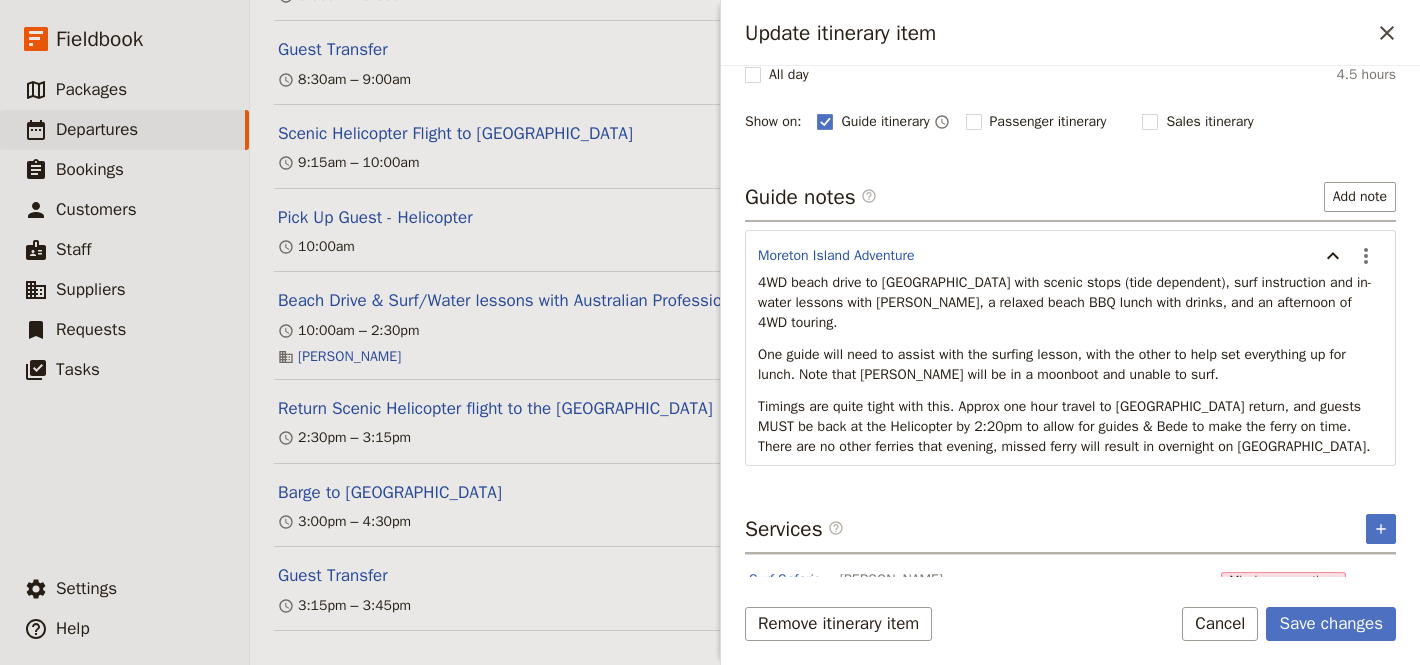 scroll, scrollTop: 212, scrollLeft: 0, axis: vertical 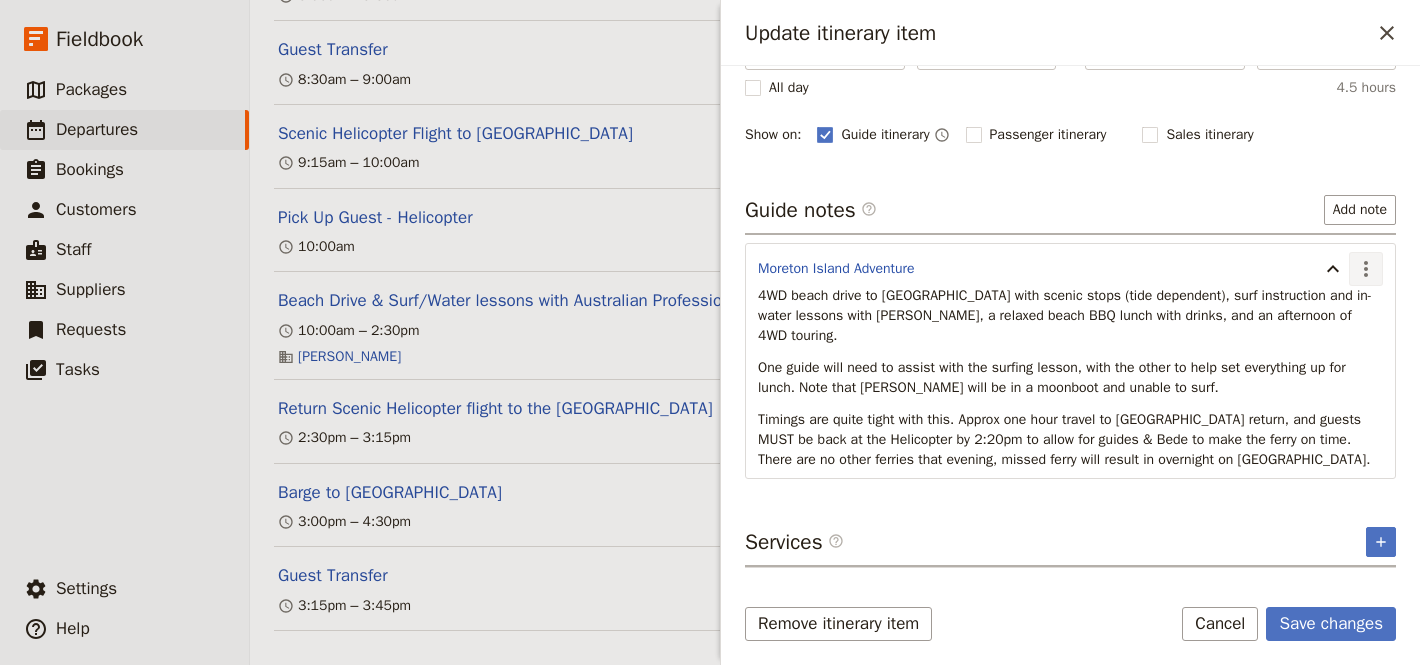 click 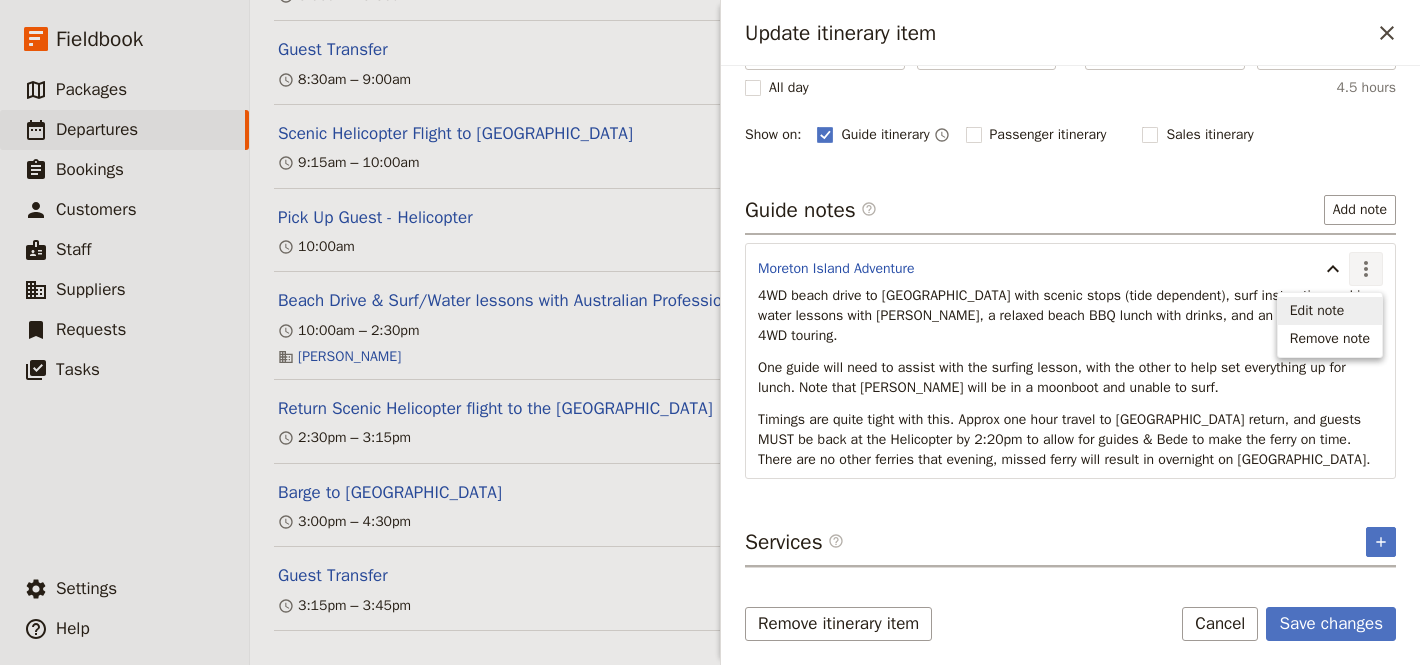 click on "Edit note" at bounding box center (1317, 311) 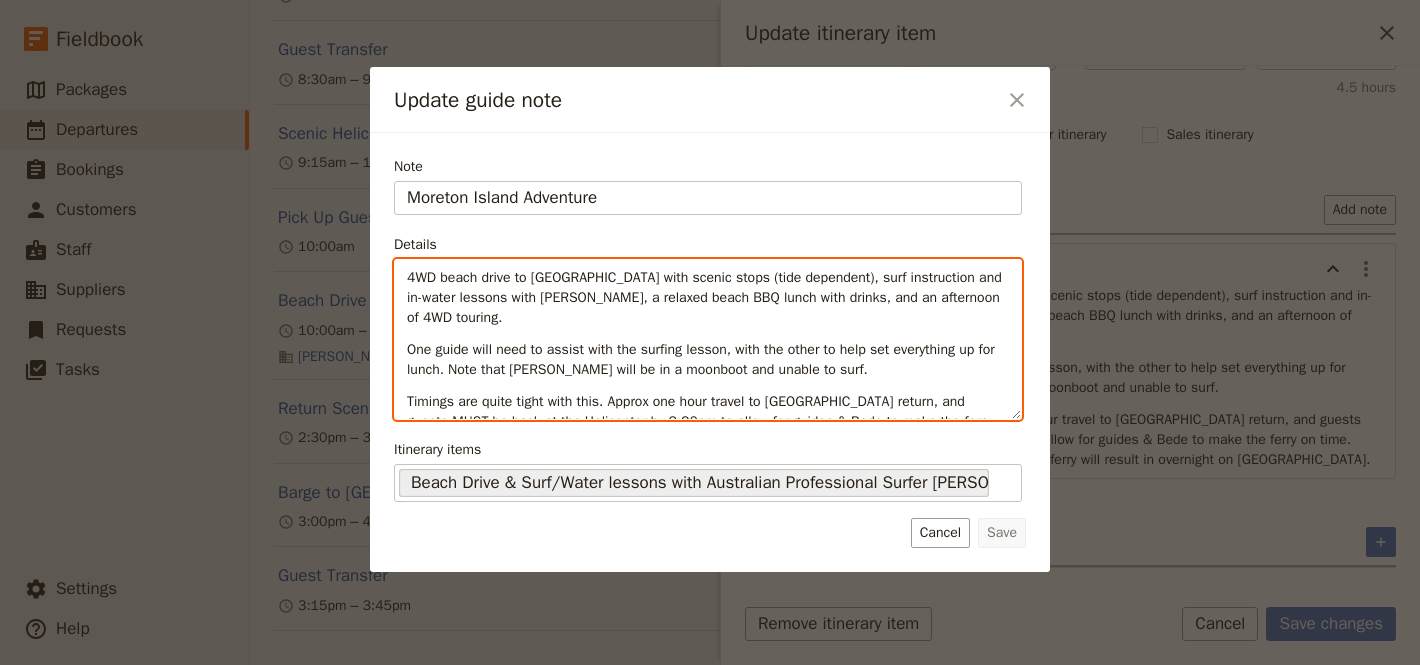 click on "One guide will need to assist with the surfing lesson, with the other to help set everything up for lunch. Note that [PERSON_NAME] will be in a moonboot and unable to surf." at bounding box center [703, 359] 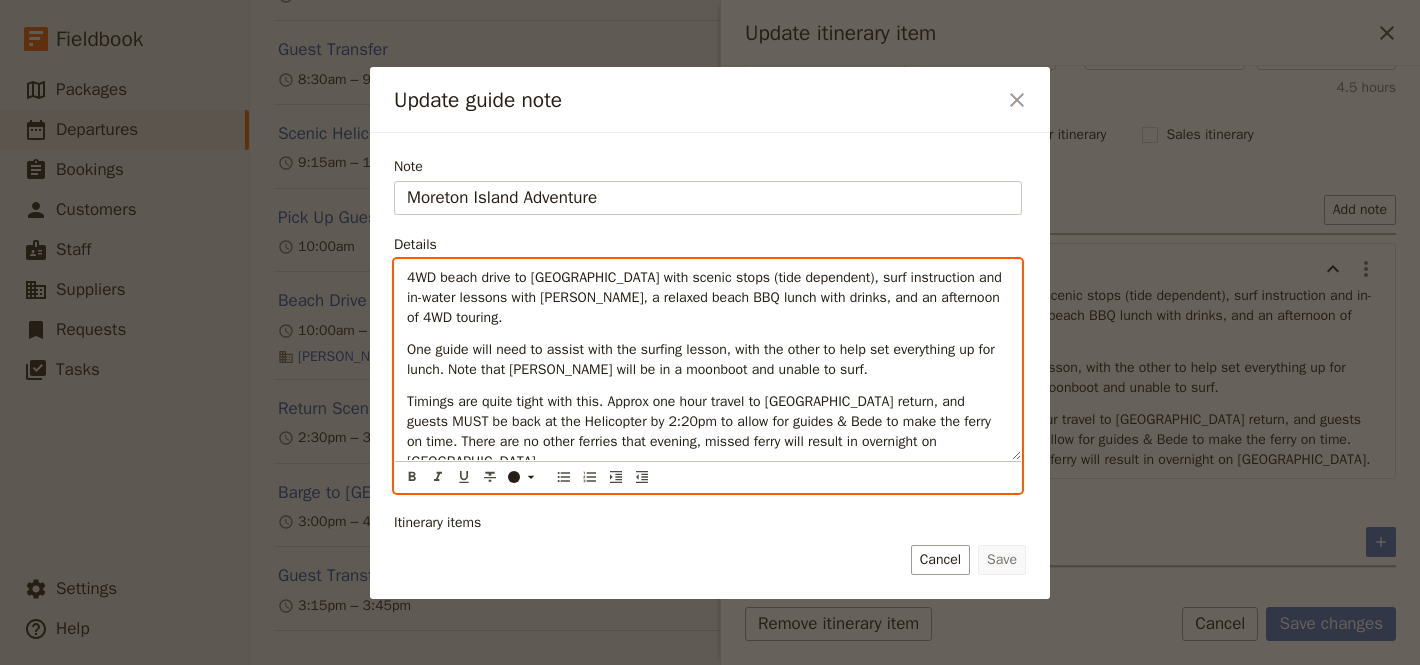 click on "One guide will need to assist with the surfing lesson, with the other to help set everything up for lunch. Note that [PERSON_NAME] will be in a moonboot and unable to surf." at bounding box center (708, 360) 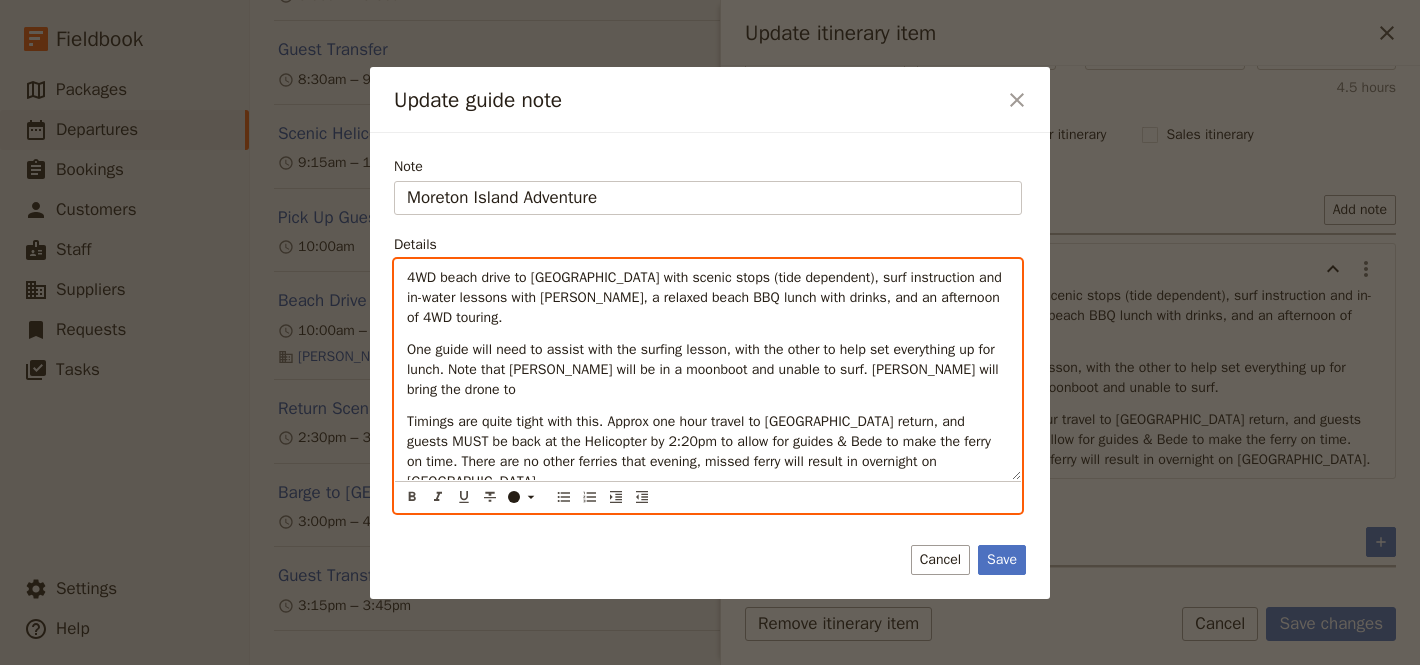 click on "One guide will need to assist with the surfing lesson, with the other to help set everything up for lunch. Note that [PERSON_NAME] will be in a moonboot and unable to surf. [PERSON_NAME] will bring the drone to" at bounding box center [705, 369] 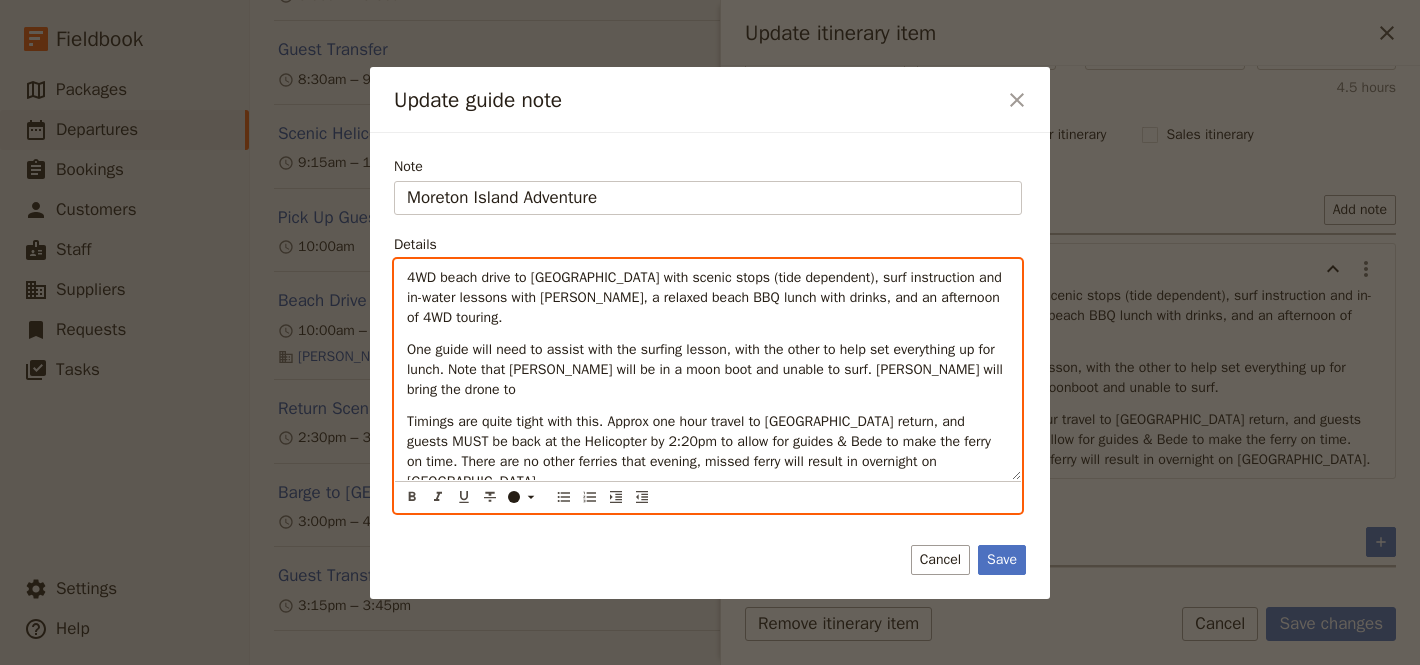 click on "One guide will need to assist with the surfing lesson, with the other to help set everything up for lunch. Note that [PERSON_NAME] will be in a moon boot and unable to surf. [PERSON_NAME] will bring the drone to" at bounding box center [708, 370] 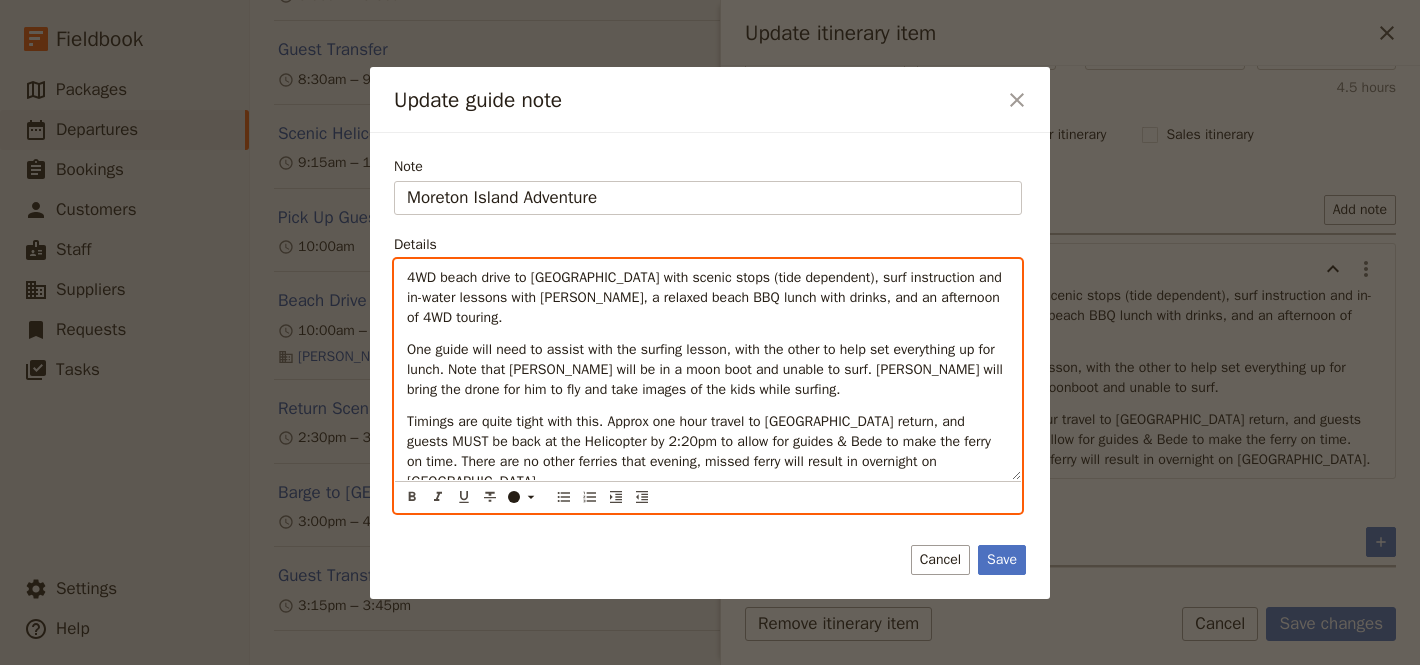 scroll, scrollTop: 66, scrollLeft: 0, axis: vertical 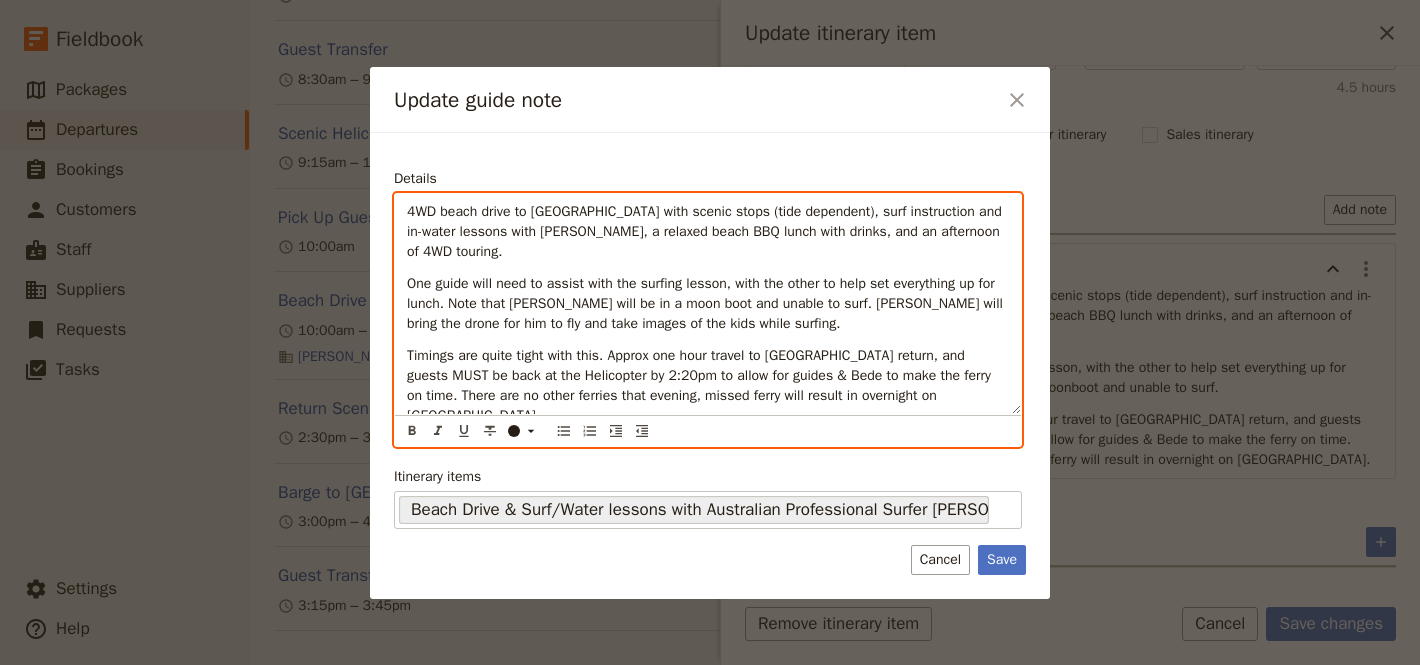 click on "Timings are quite tight with this. Approx one hour travel to [GEOGRAPHIC_DATA] return, and guests MUST be back at the Helicopter by 2:20pm to allow for guides & Bede to make the ferry on time. There are no other ferries that evening, missed ferry will result in overnight on [GEOGRAPHIC_DATA]." at bounding box center (701, 385) 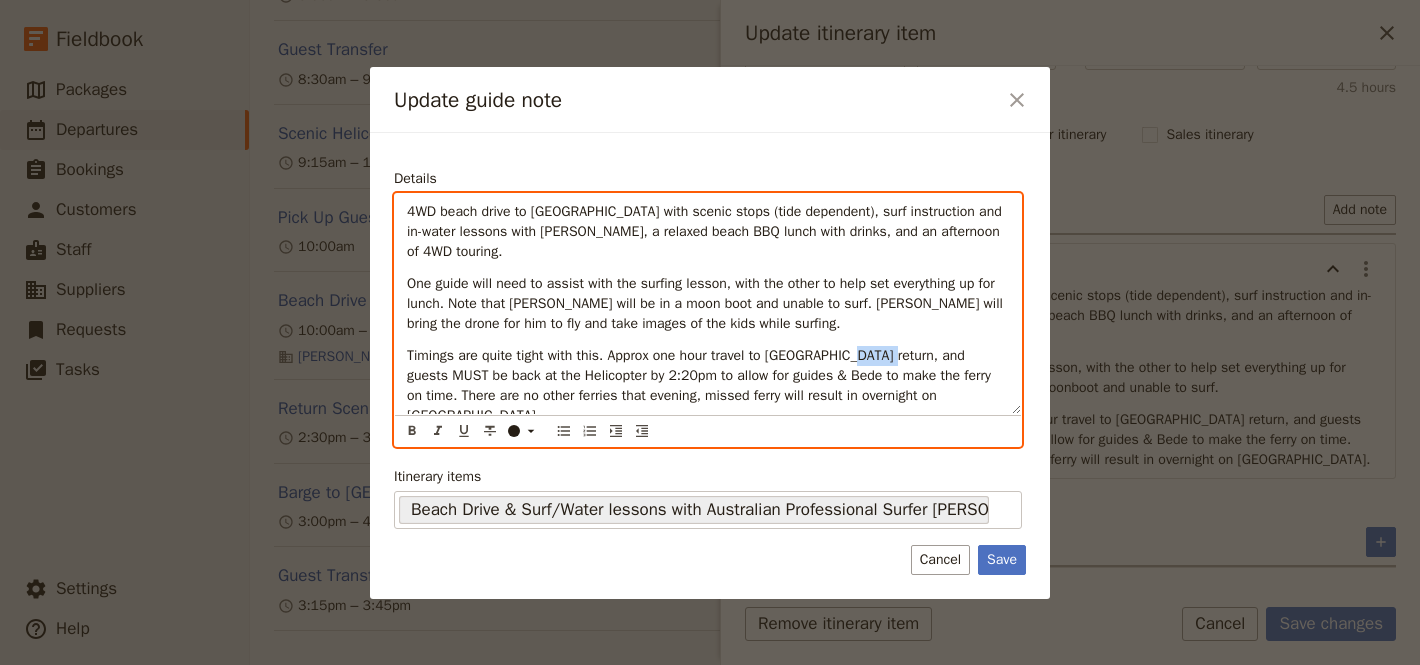 click on "Timings are quite tight with this. Approx one hour travel to [GEOGRAPHIC_DATA] return, and guests MUST be back at the Helicopter by 2:20pm to allow for guides & Bede to make the ferry on time. There are no other ferries that evening, missed ferry will result in overnight on [GEOGRAPHIC_DATA]." at bounding box center (701, 385) 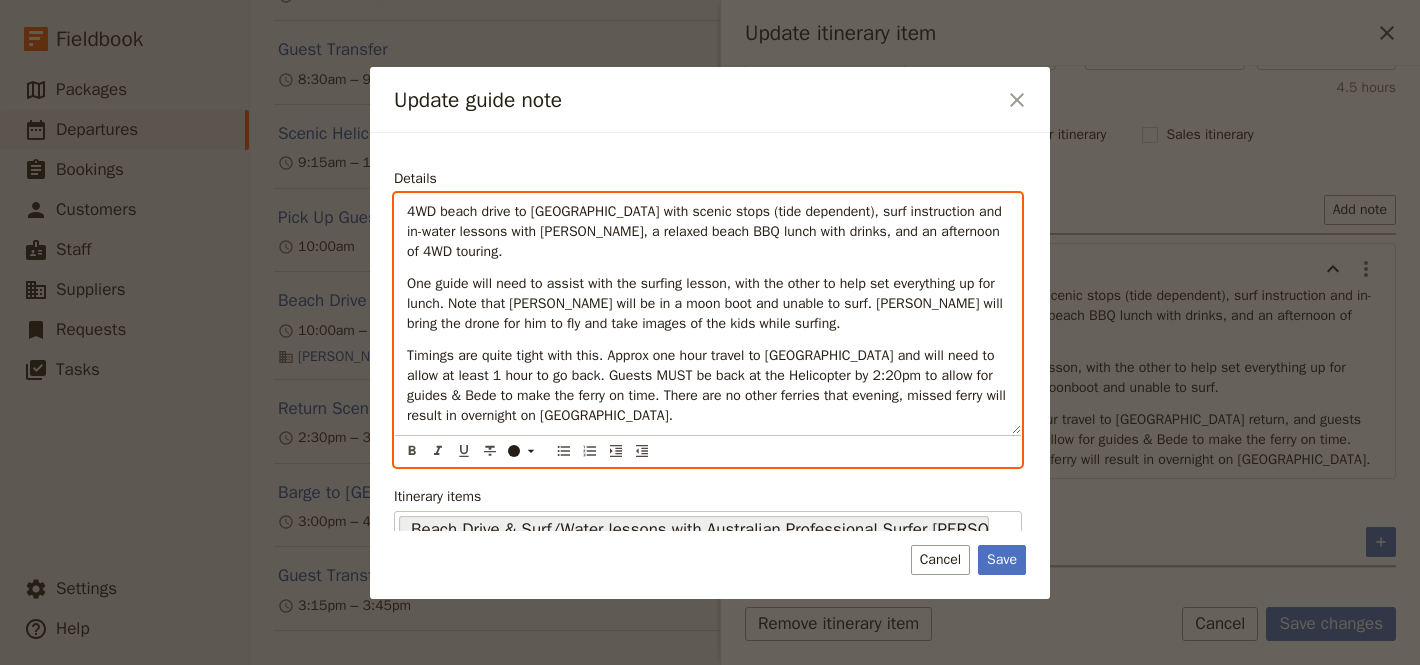 click on "Timings are quite tight with this. Approx one hour travel to [GEOGRAPHIC_DATA] and will need to allow at least 1 hour to go back. Guests MUST be back at the Helicopter by 2:20pm to allow for guides & Bede to make the ferry on time. There are no other ferries that evening, missed ferry will result in overnight on [GEOGRAPHIC_DATA]." at bounding box center [708, 386] 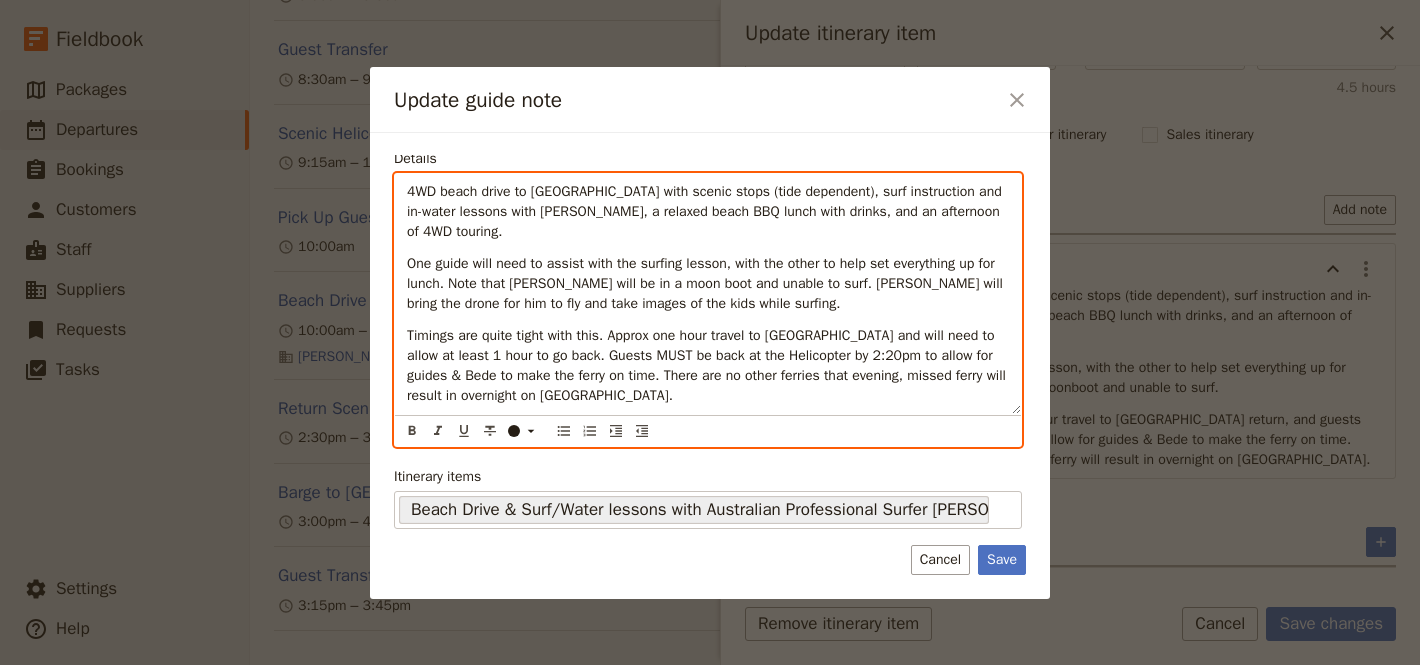 click on "Timings are quite tight with this. Approx one hour travel to [GEOGRAPHIC_DATA] and will need to allow at least 1 hour to go back. Guests MUST be back at the Helicopter by 2:20pm to allow for guides & Bede to make the ferry on time. There are no other ferries that evening, missed ferry will result in overnight on [GEOGRAPHIC_DATA]." at bounding box center [708, 366] 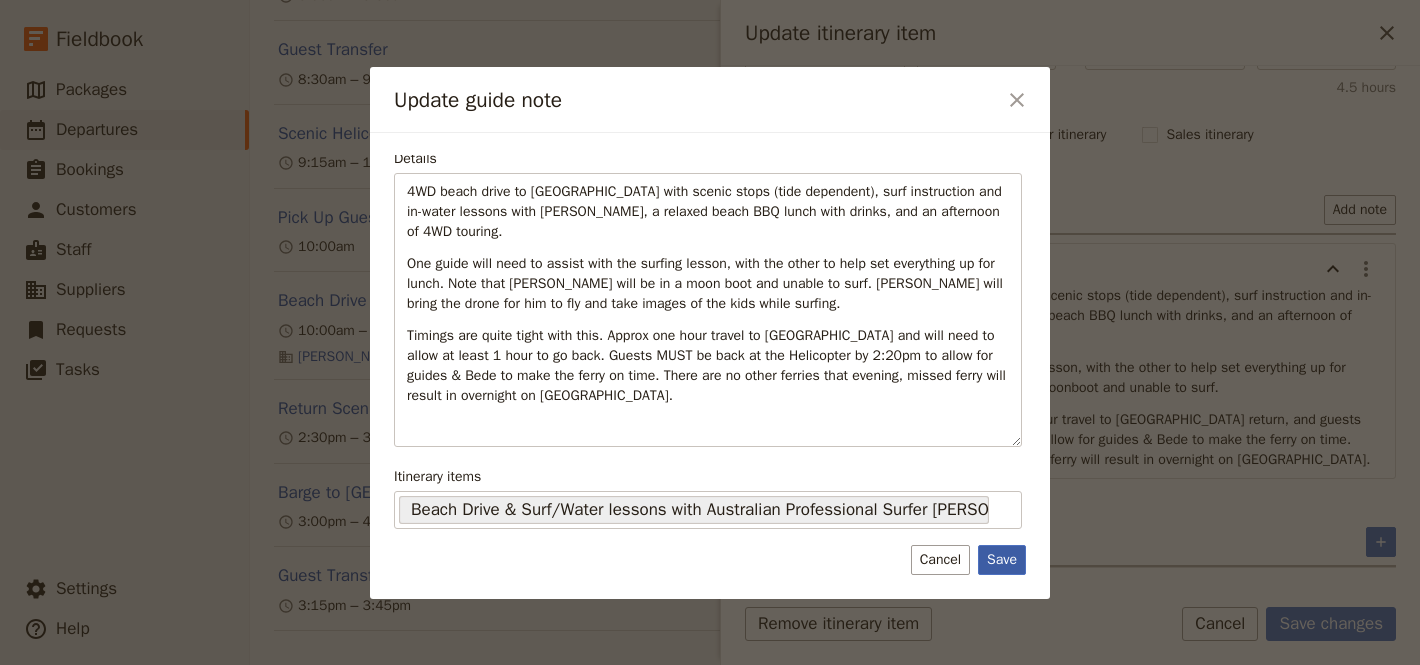 click on "Save" at bounding box center [1002, 560] 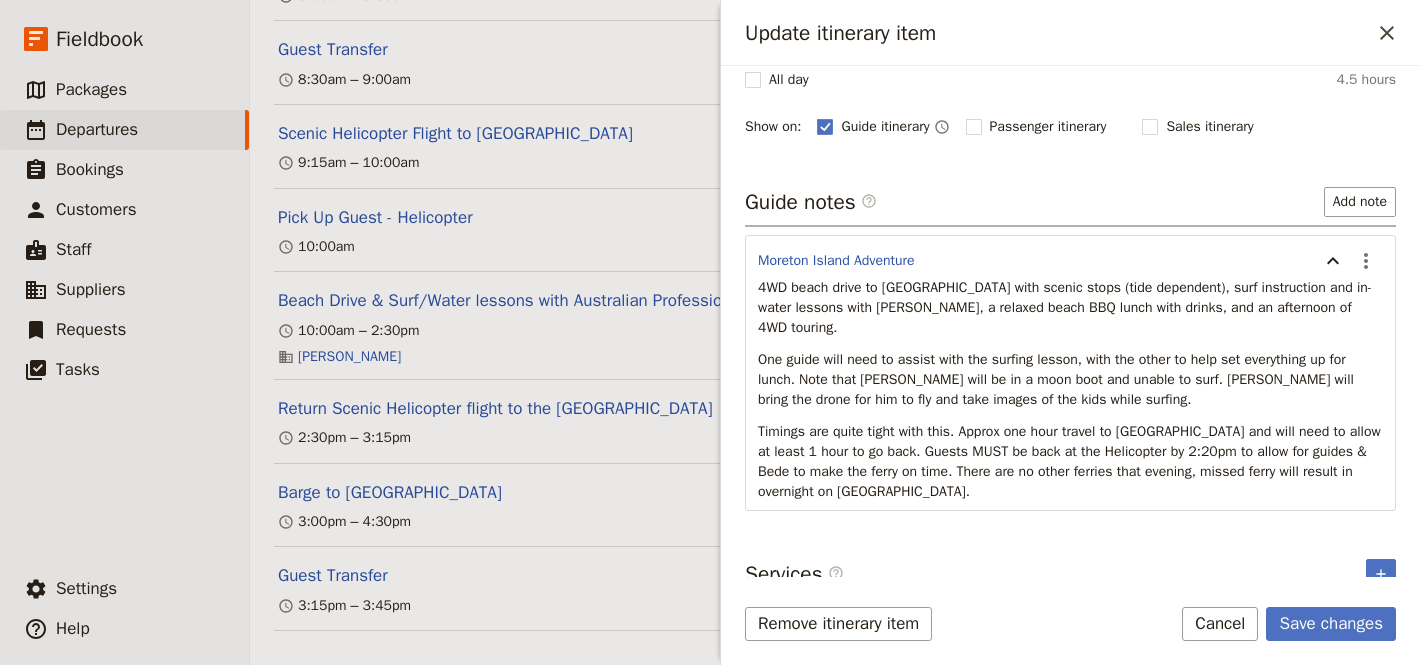 scroll, scrollTop: 218, scrollLeft: 0, axis: vertical 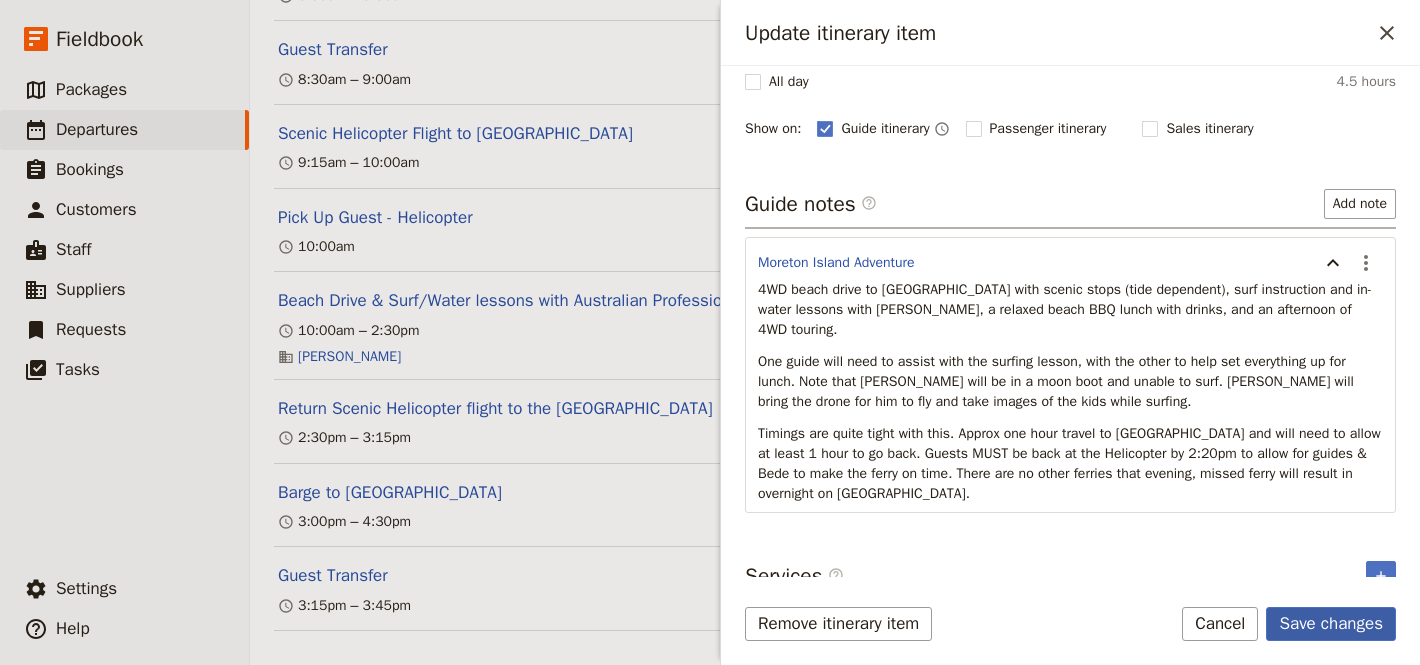 click on "Save changes" at bounding box center [1331, 624] 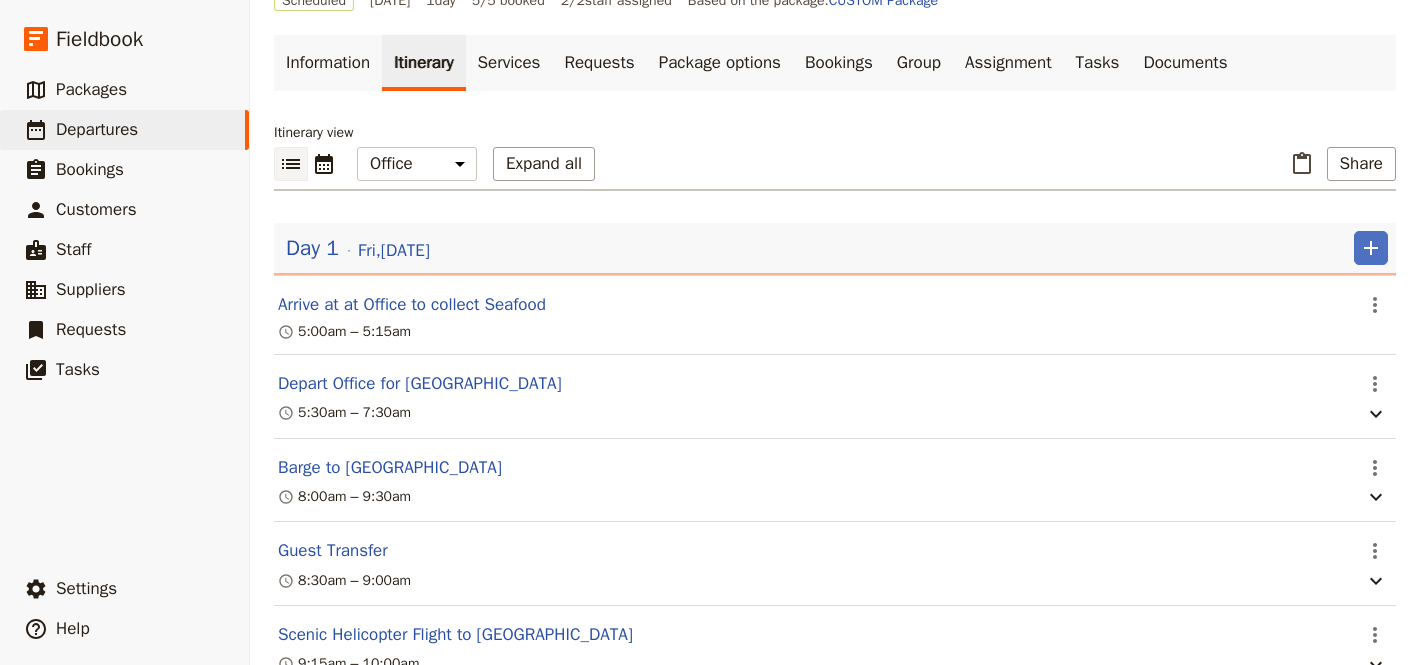 scroll, scrollTop: 0, scrollLeft: 0, axis: both 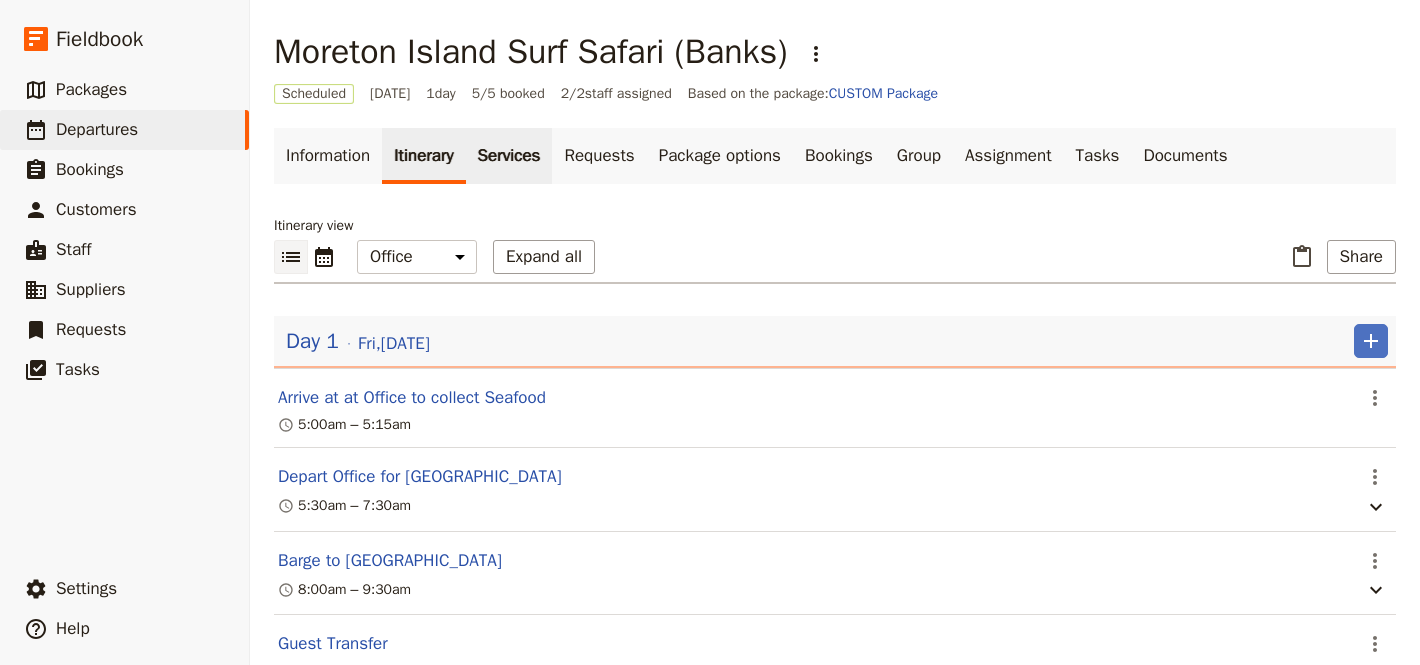 click on "Services" at bounding box center (509, 156) 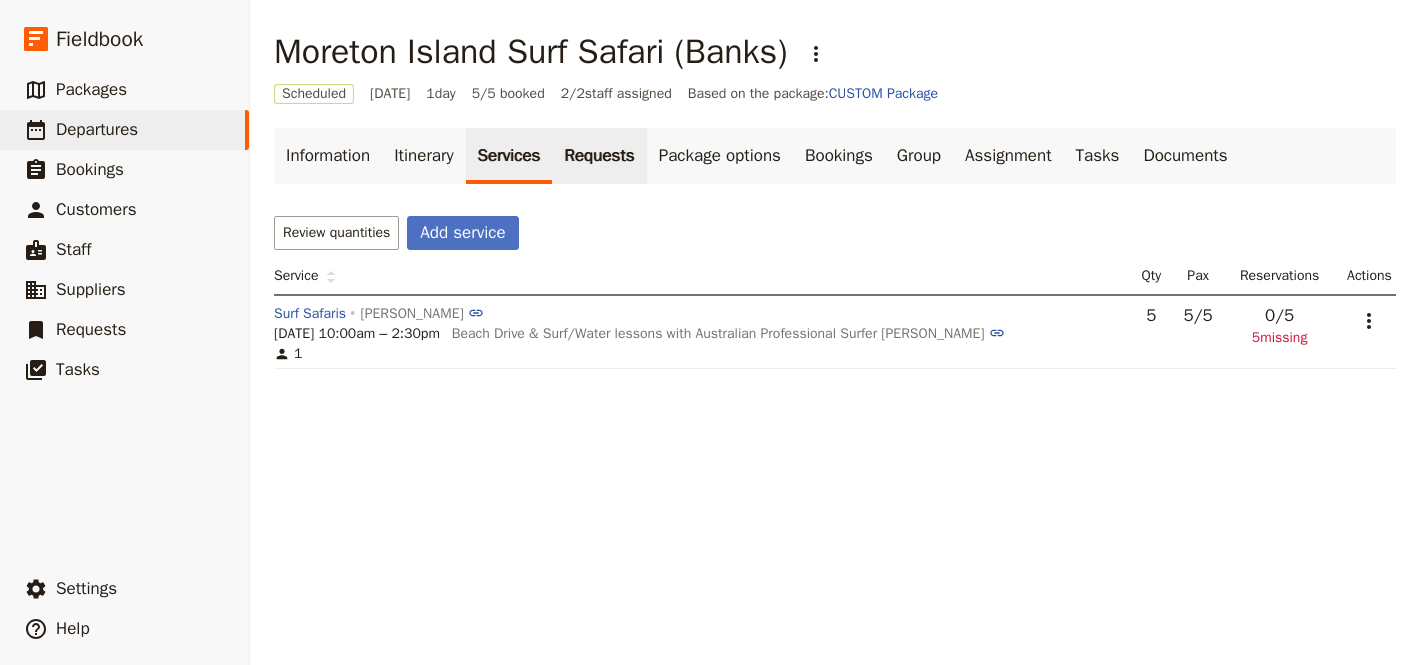 click on "Requests" at bounding box center (599, 156) 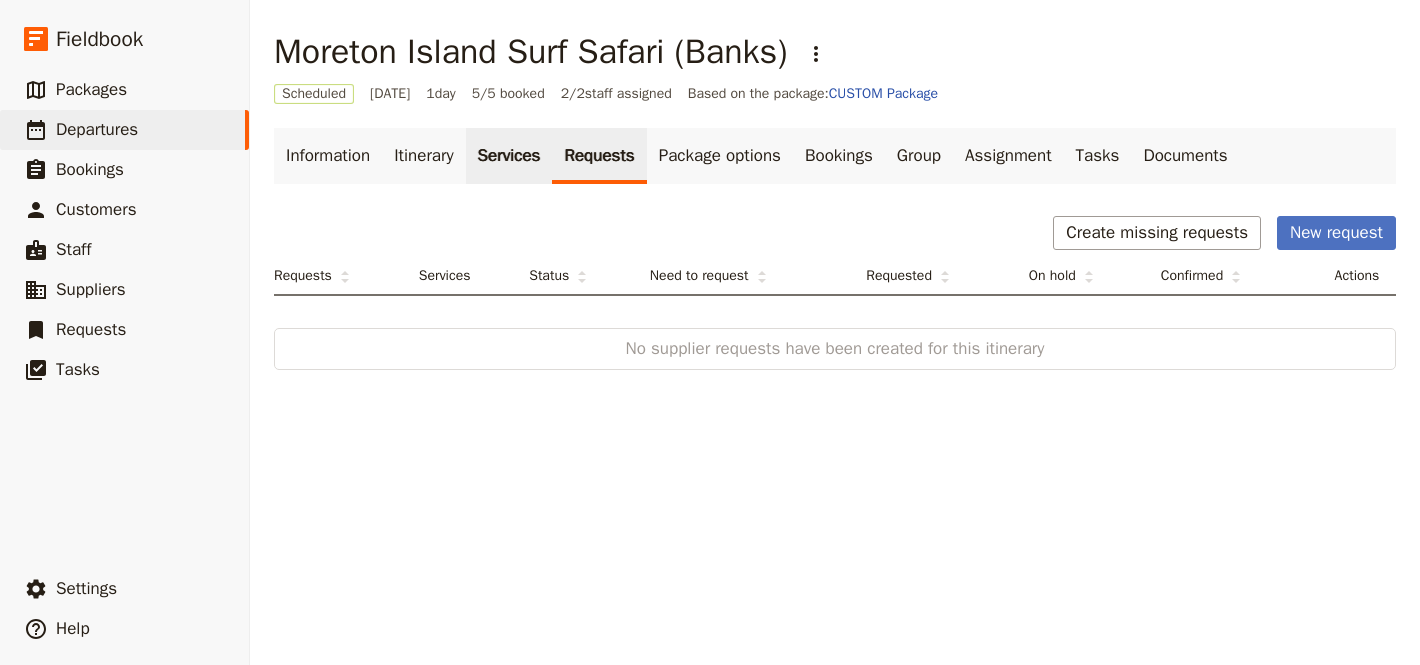 click on "Services" at bounding box center [509, 156] 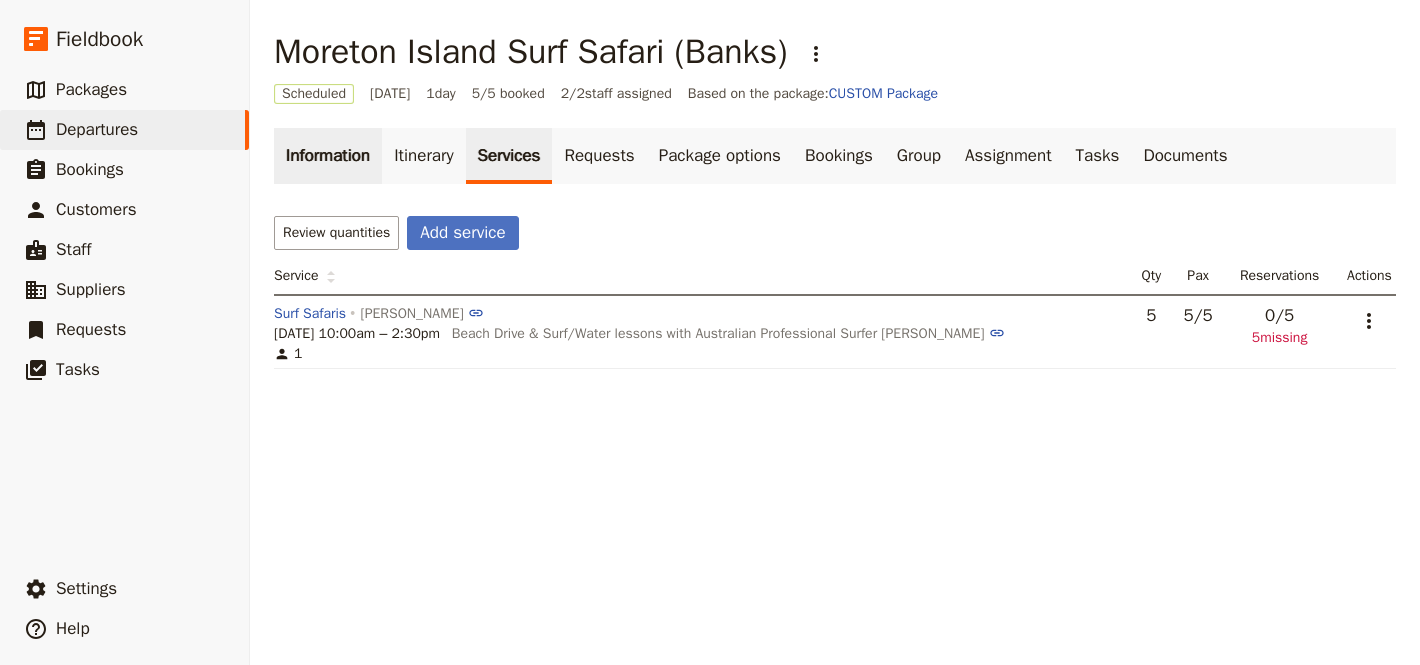 click on "Information" at bounding box center [328, 156] 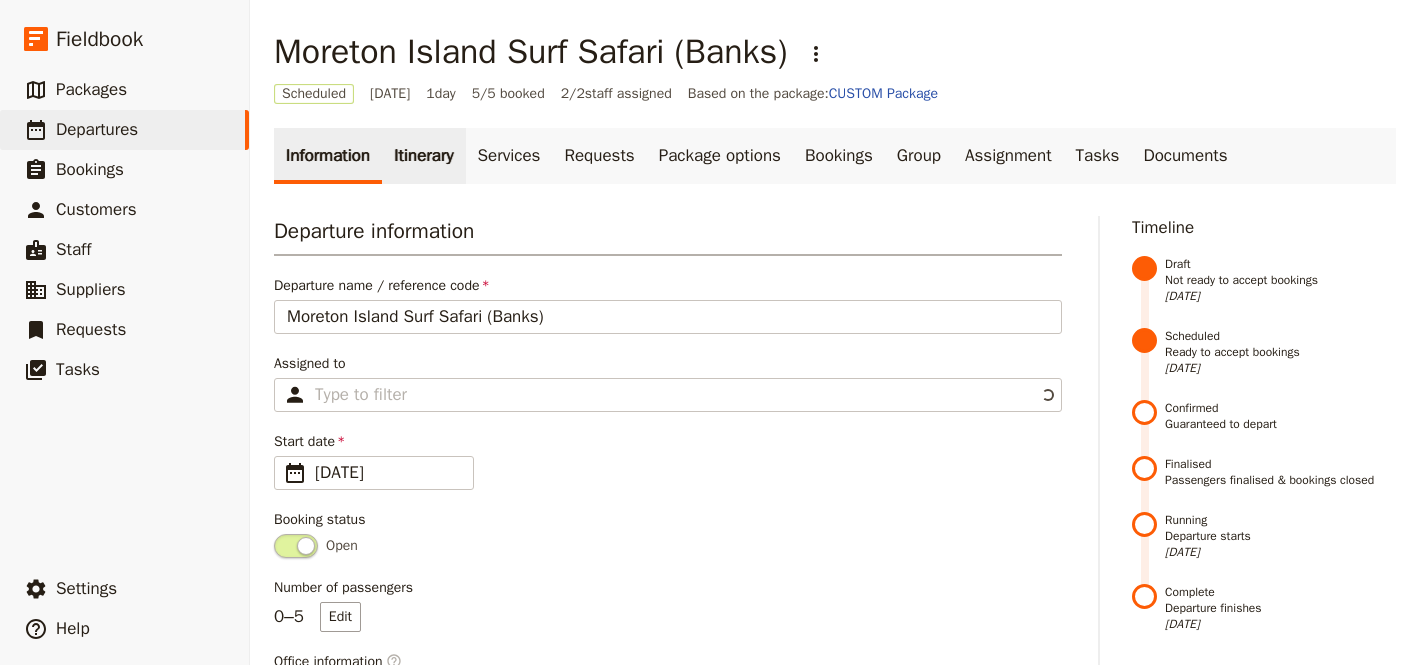 click on "Itinerary" at bounding box center (423, 156) 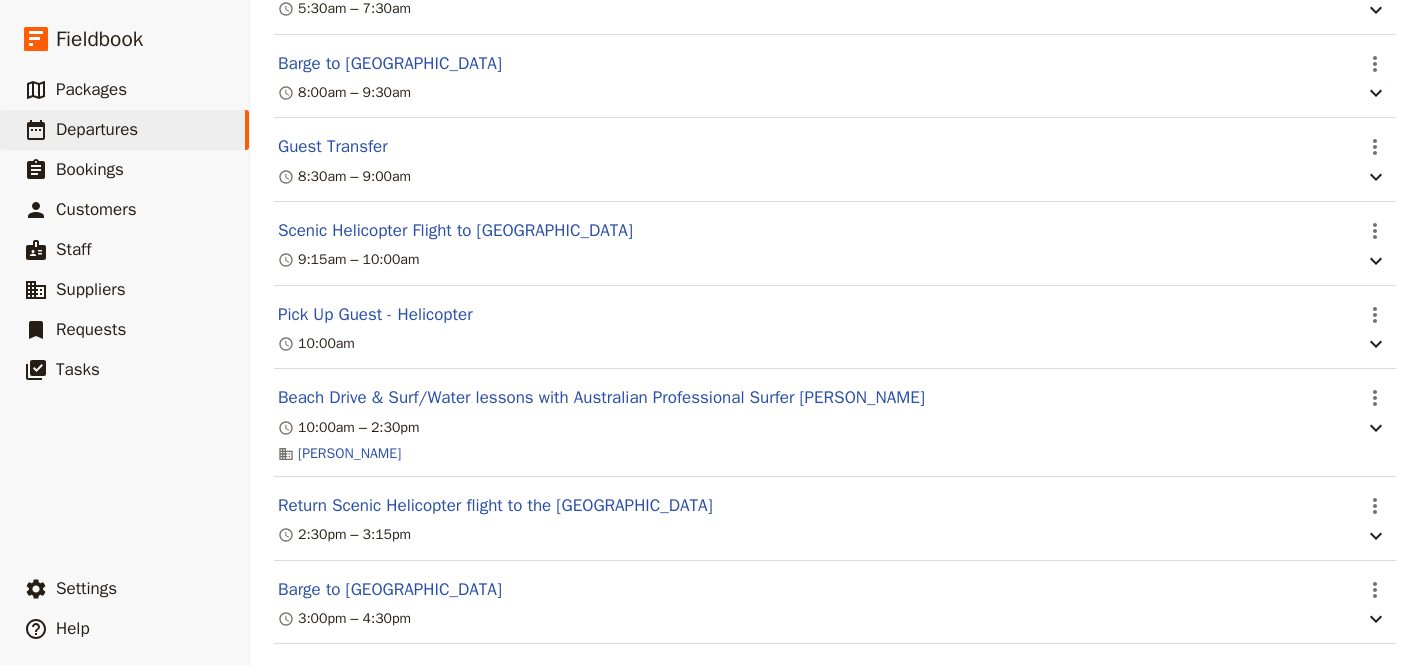 scroll, scrollTop: 423, scrollLeft: 0, axis: vertical 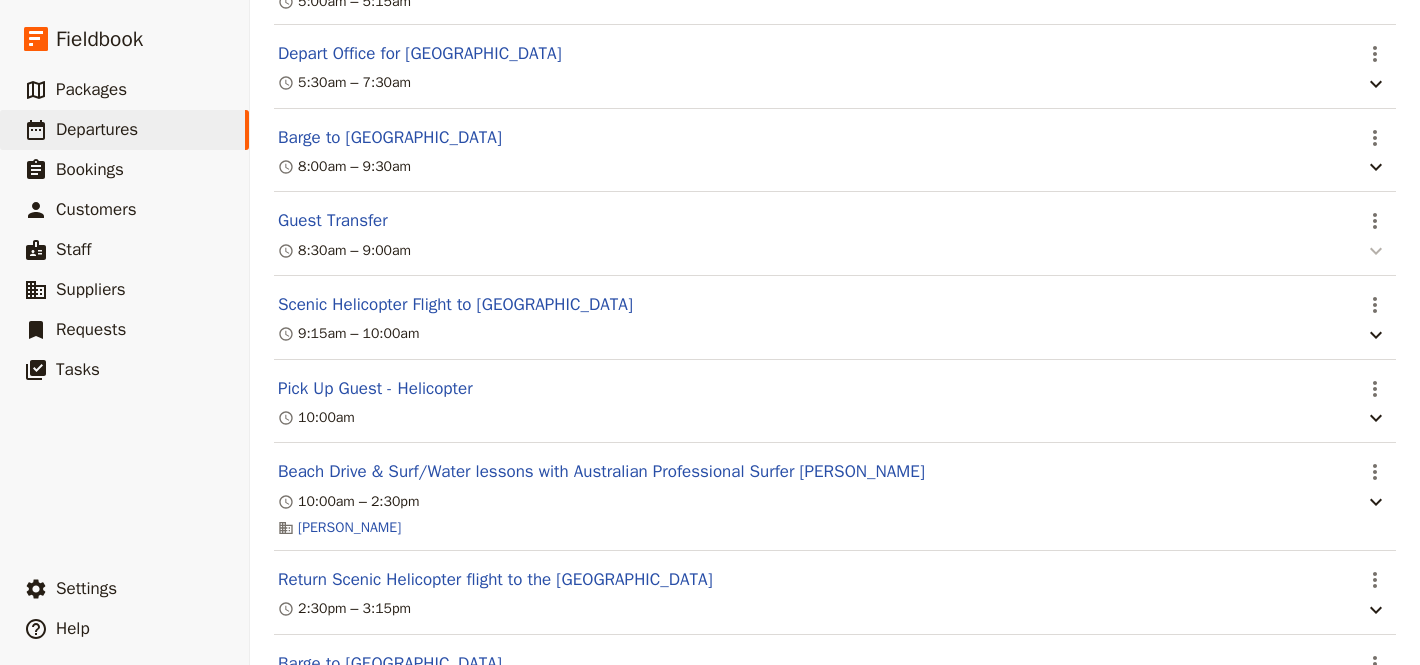 click 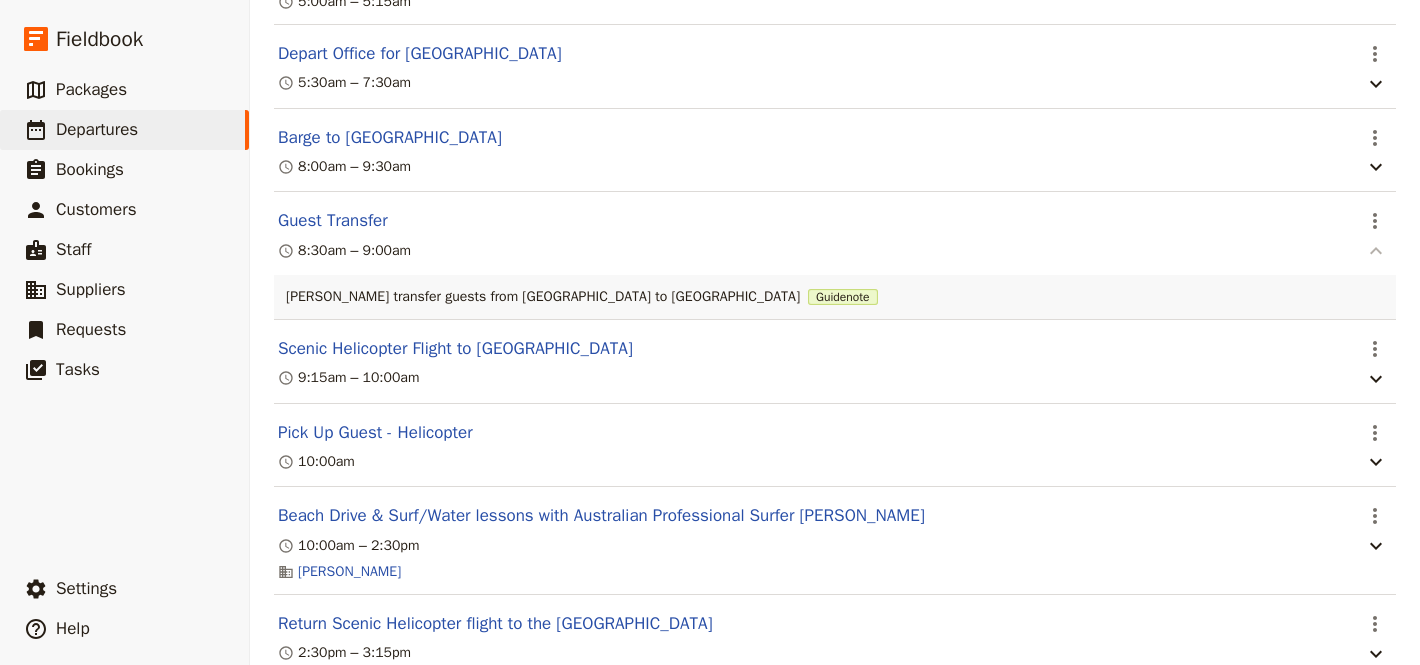 click 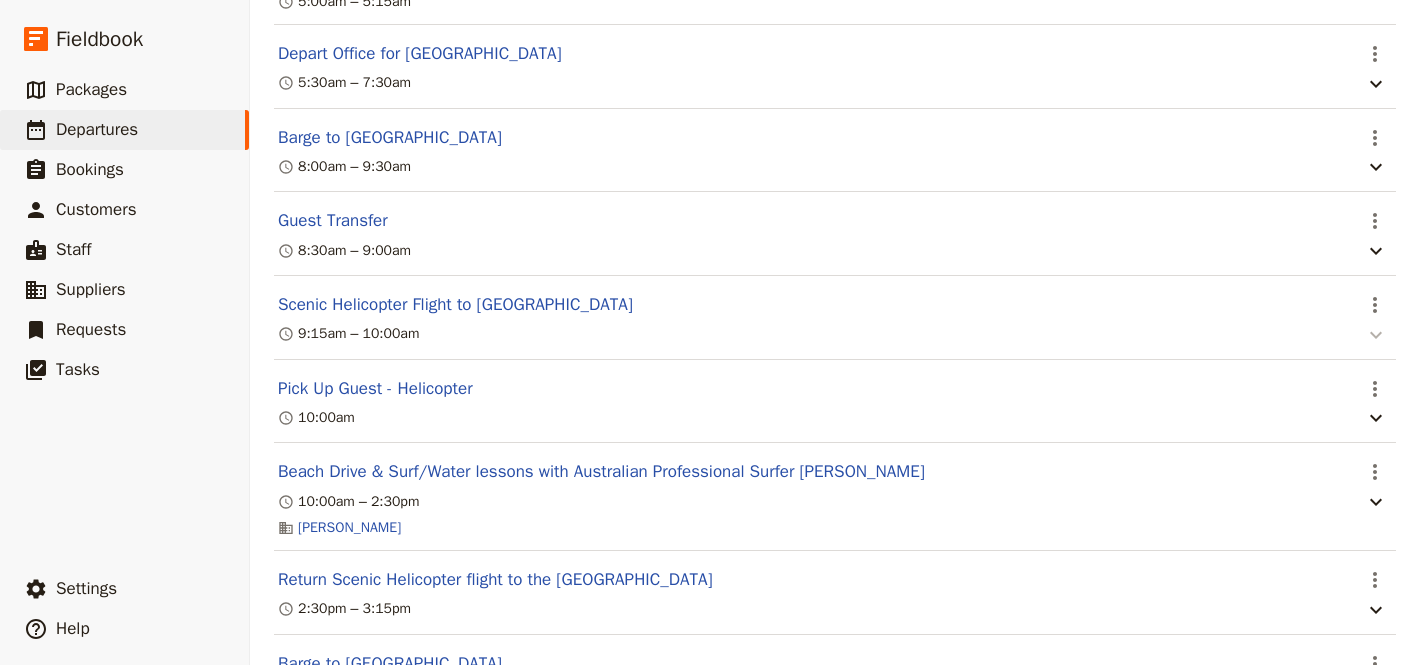 click 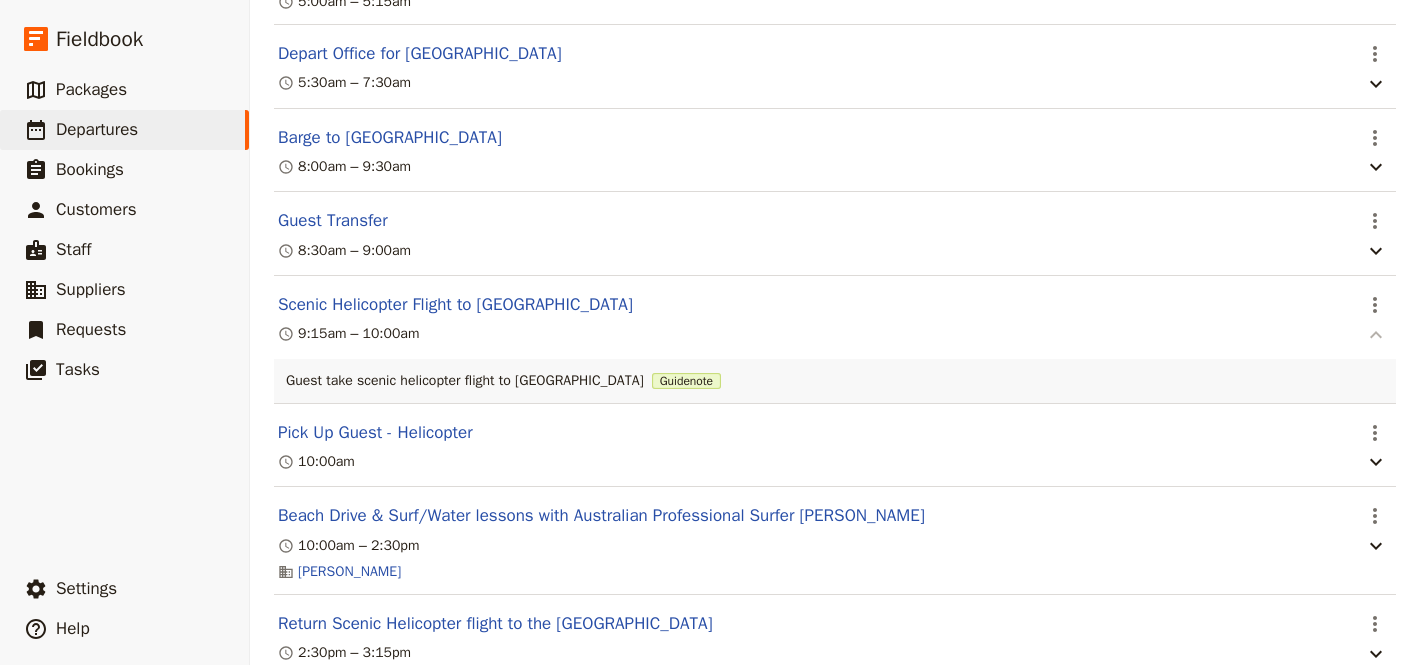 click 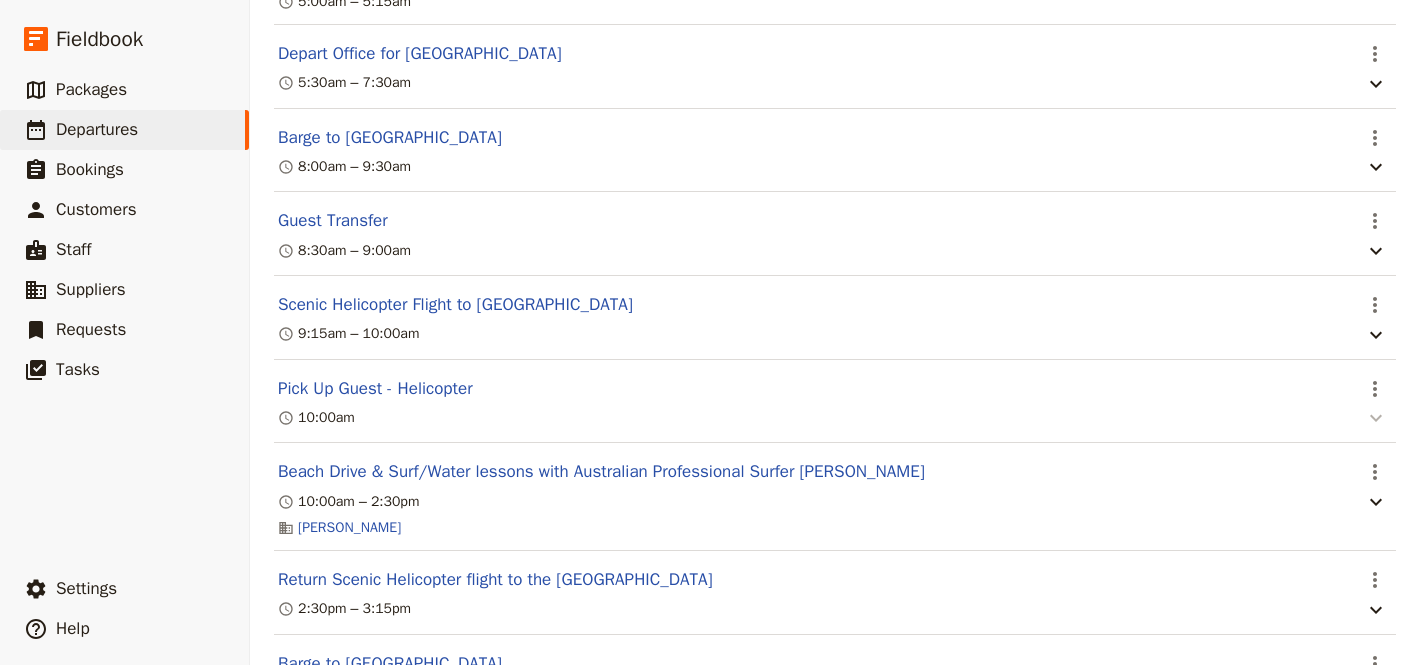 click 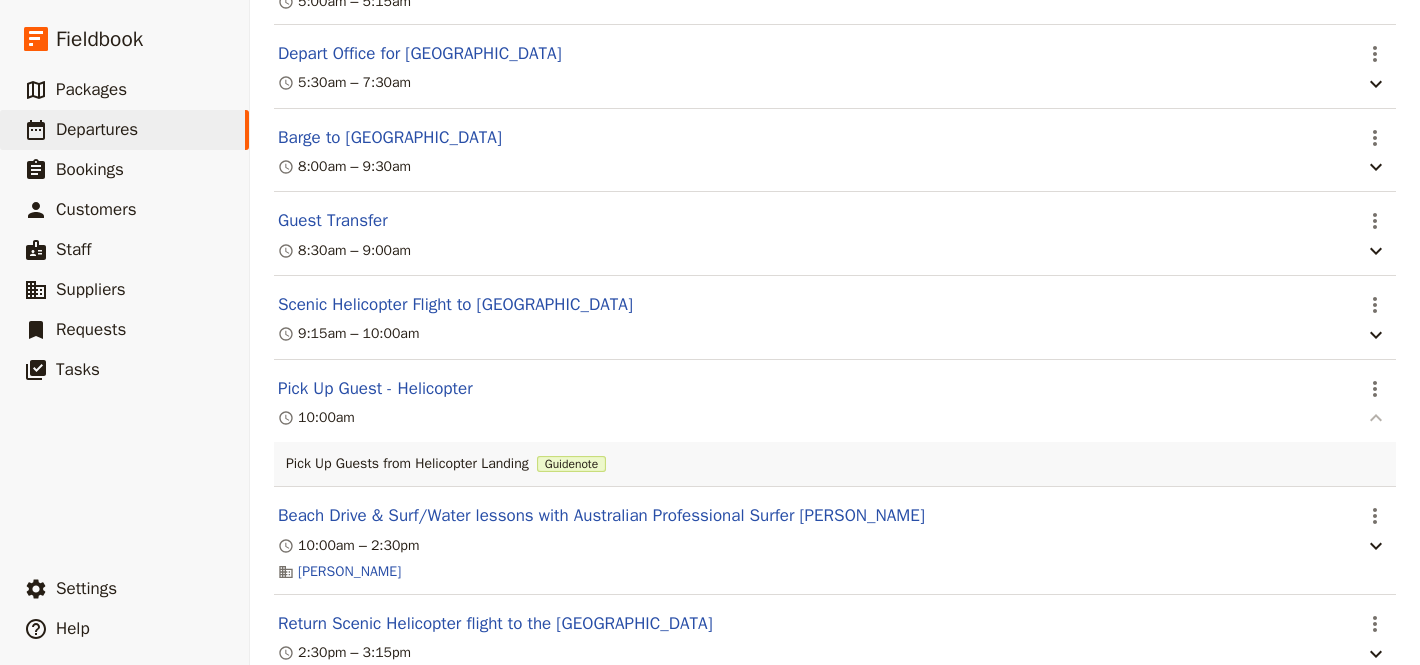 click 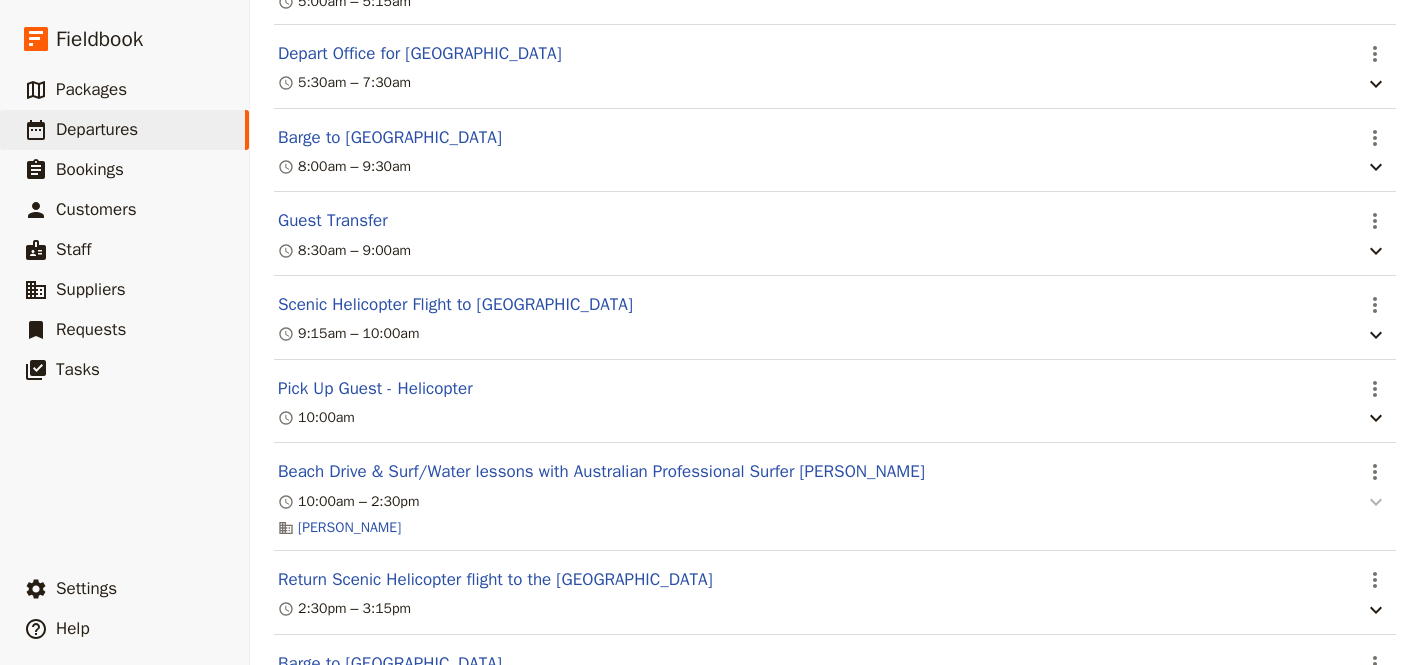 click 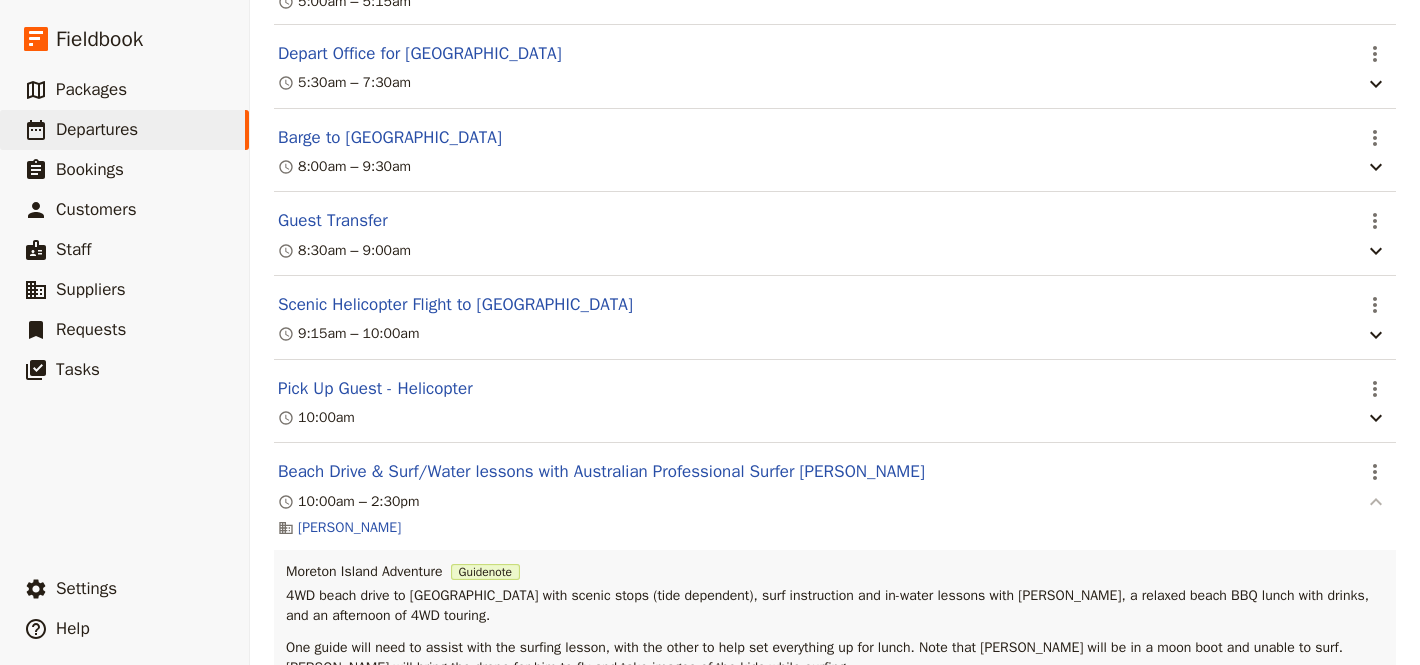 click 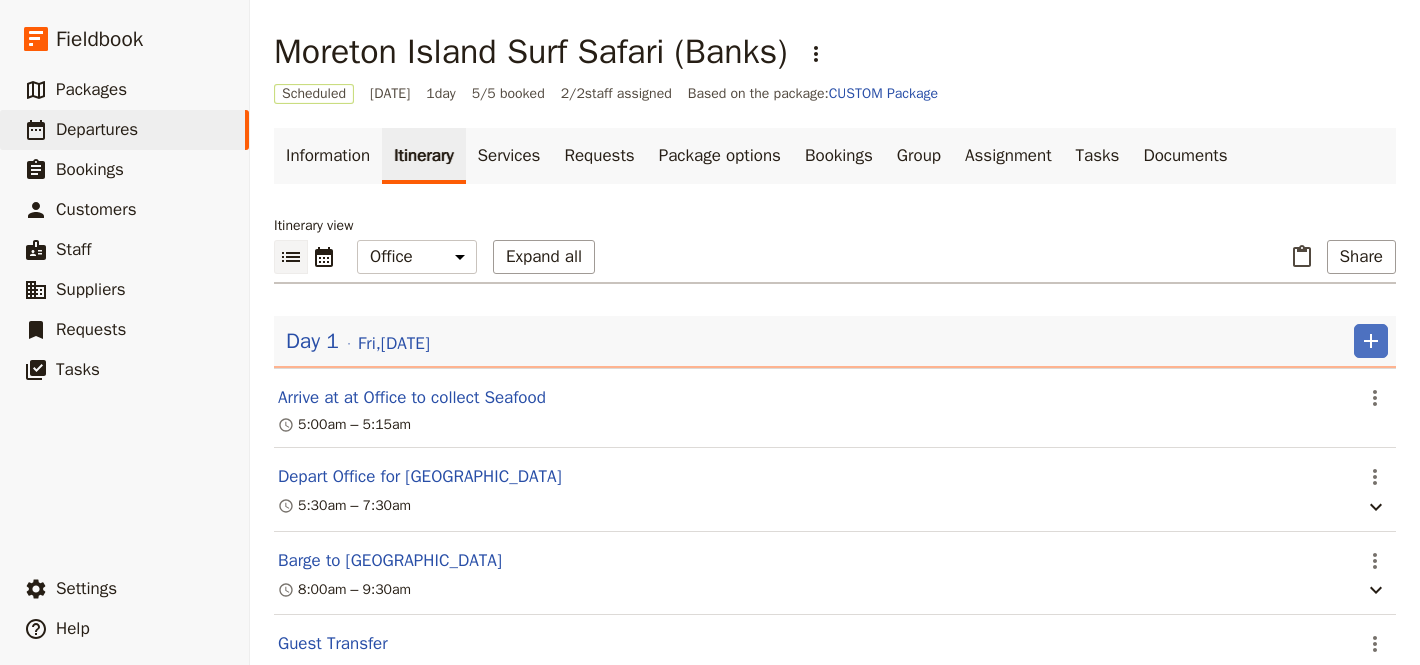 scroll, scrollTop: 628, scrollLeft: 0, axis: vertical 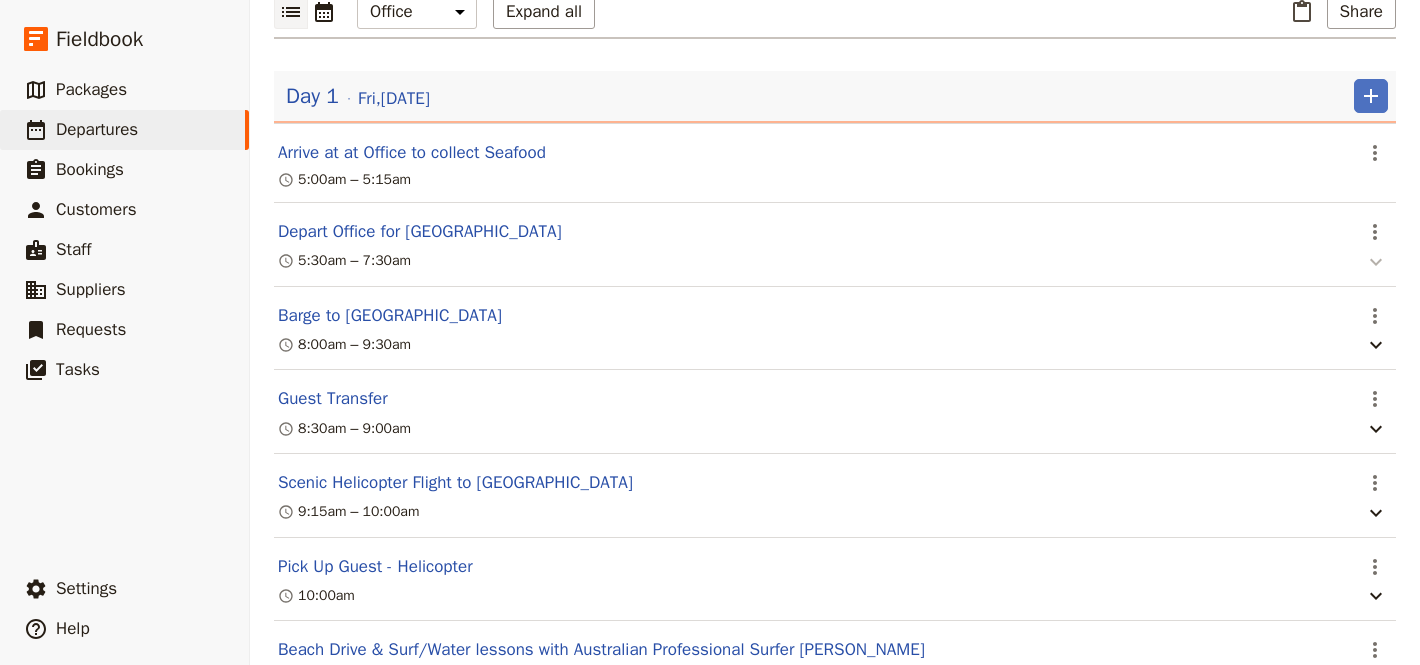 click 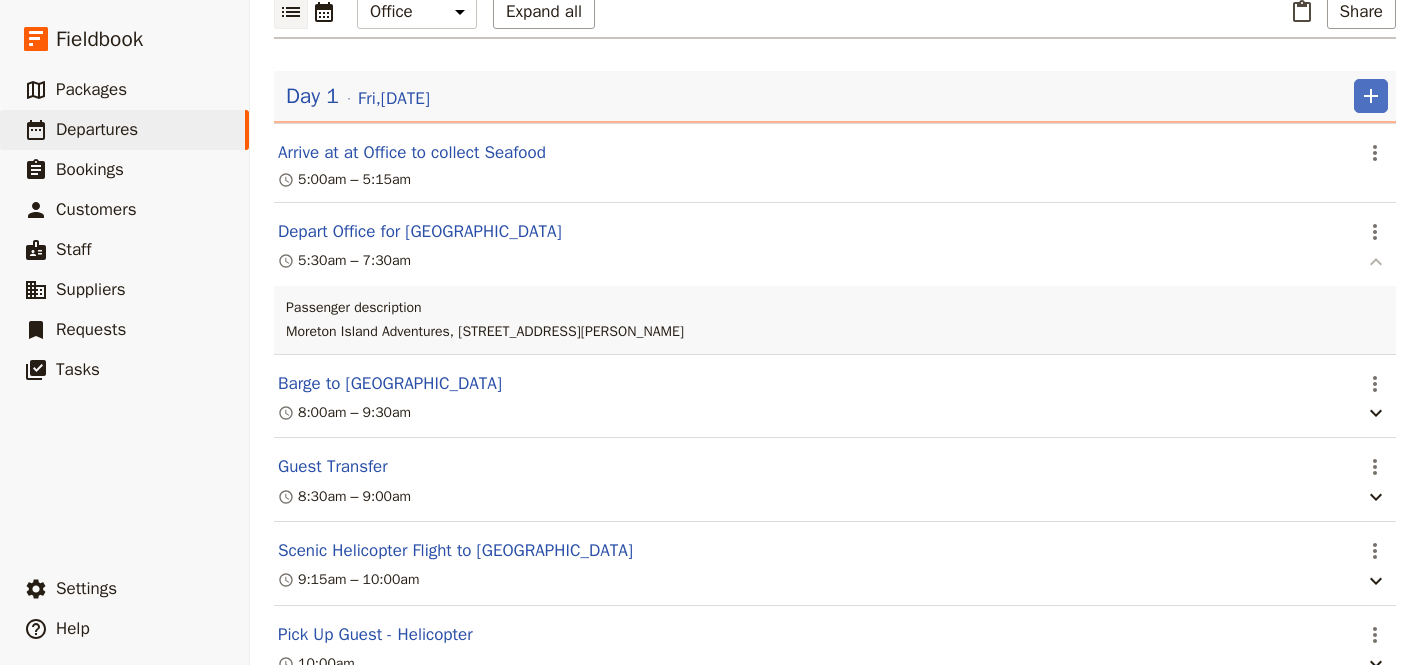 click 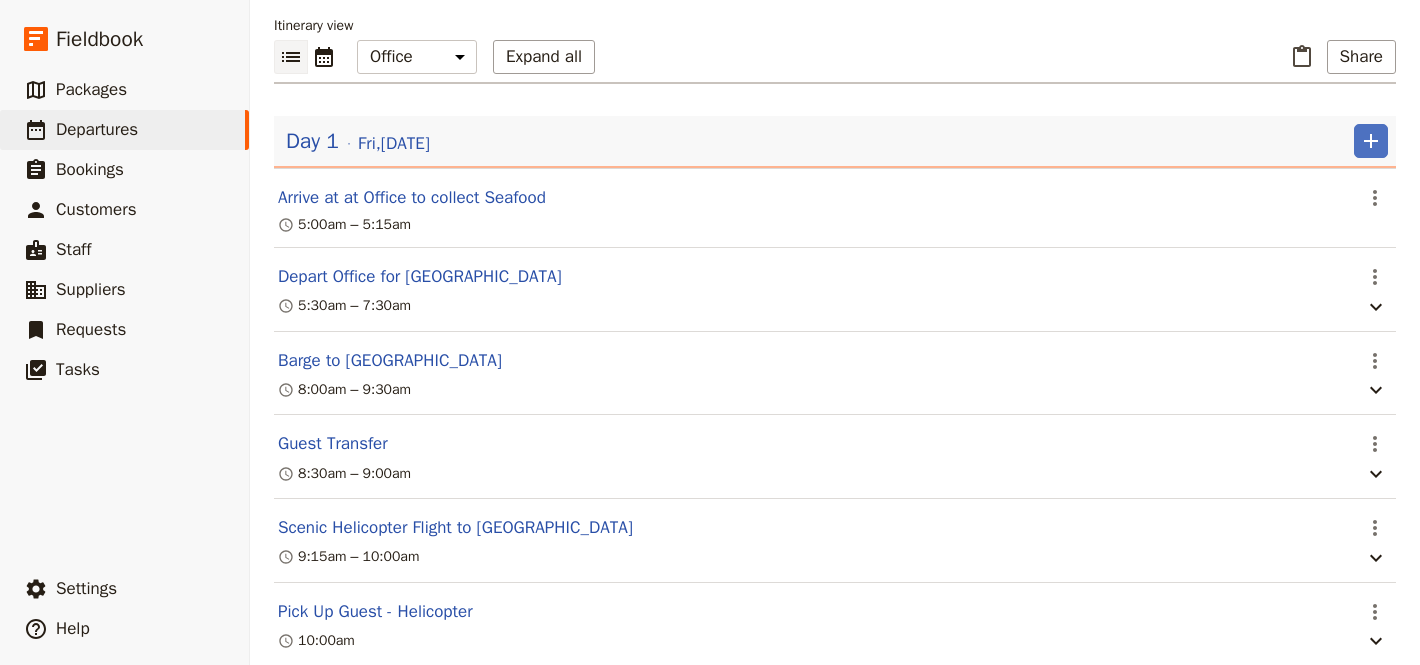 scroll, scrollTop: 0, scrollLeft: 0, axis: both 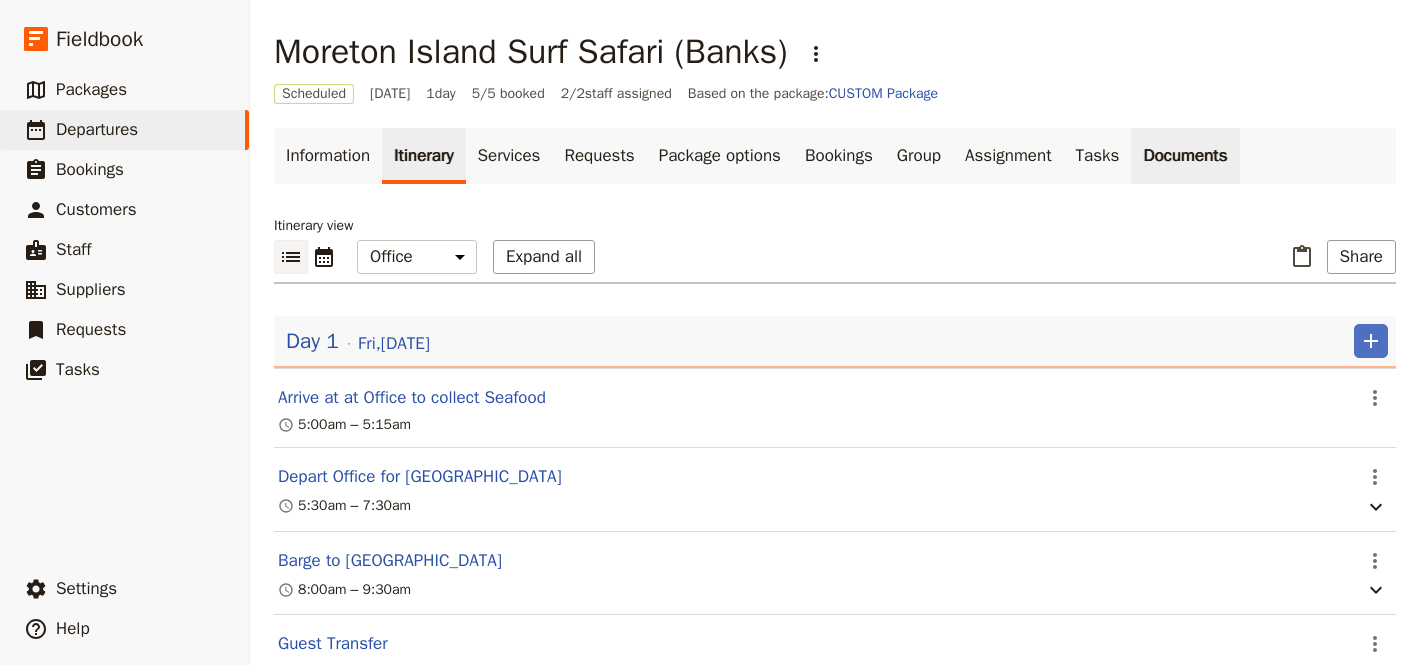 click on "Documents" at bounding box center [1185, 156] 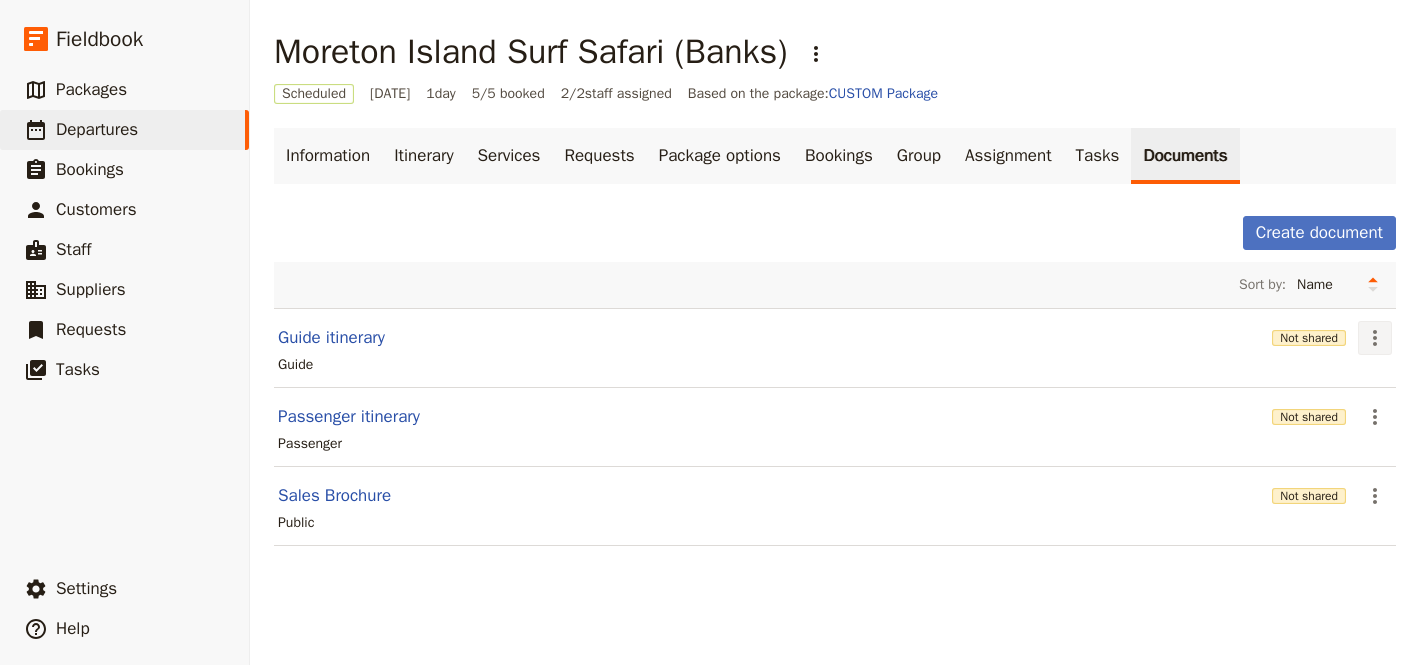 click 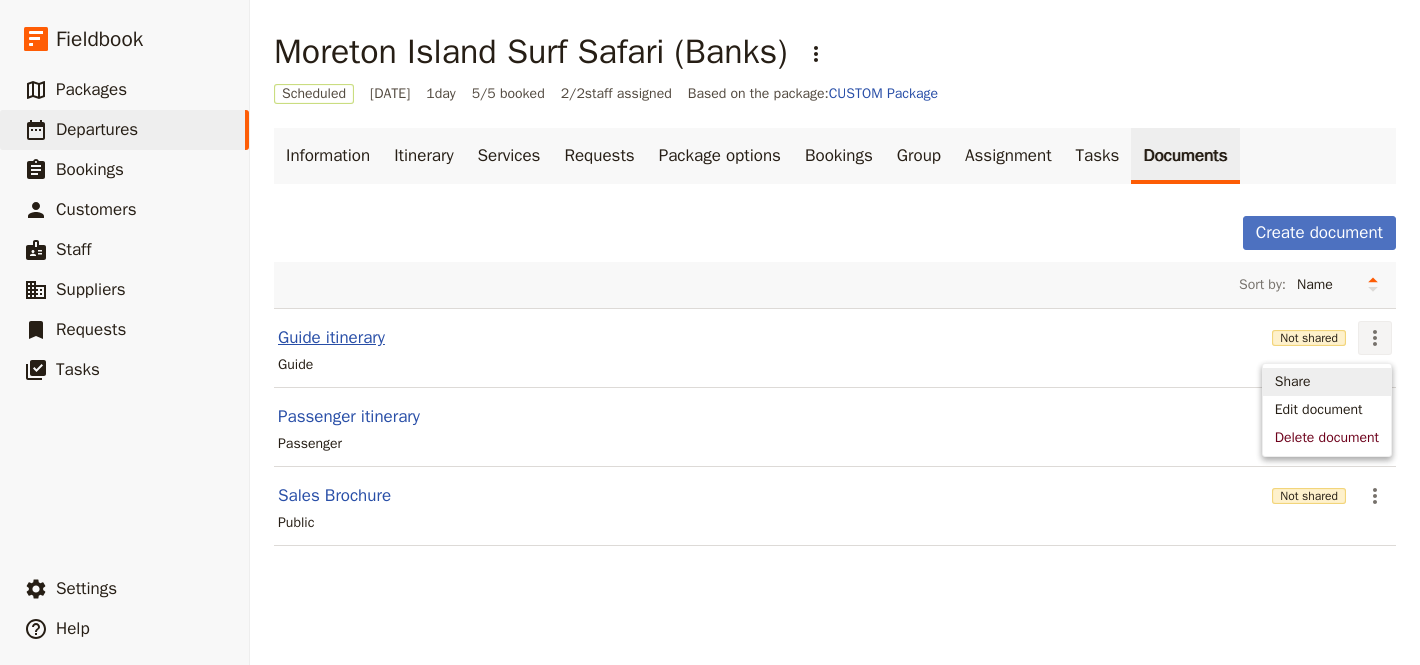 click on "Guide itinerary" at bounding box center [331, 338] 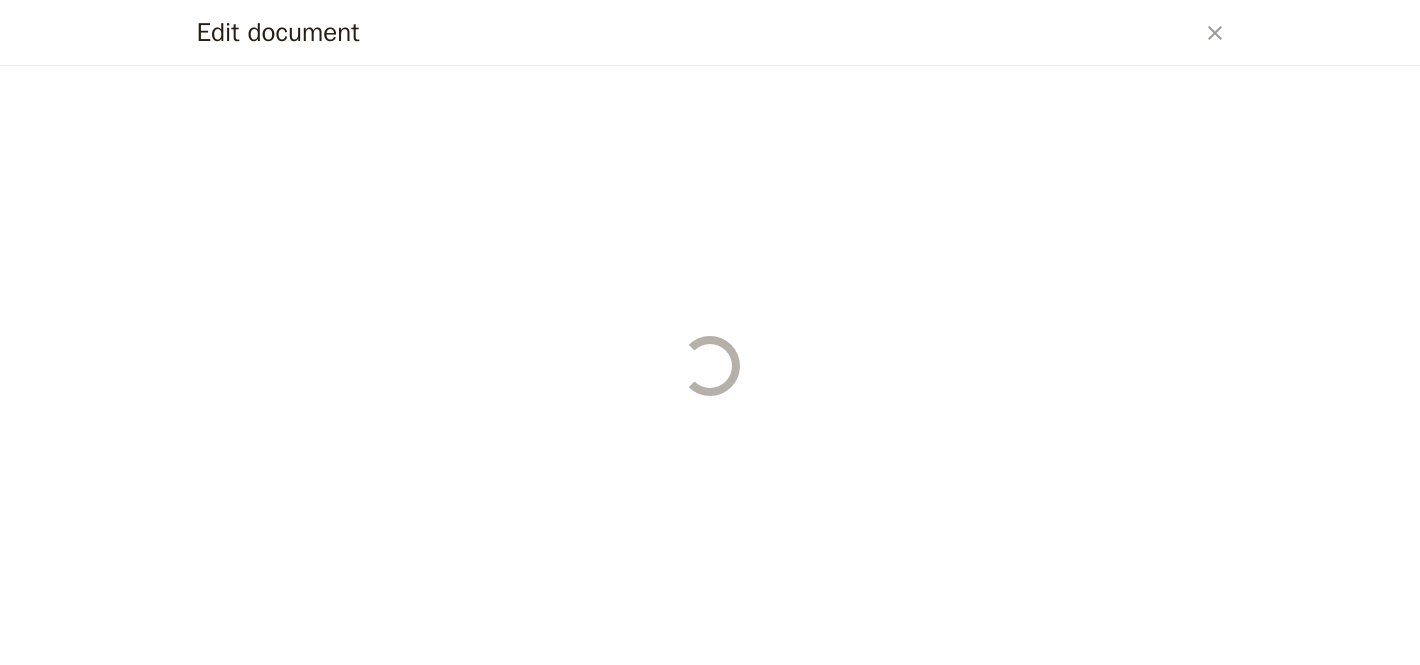 select on "STAFF" 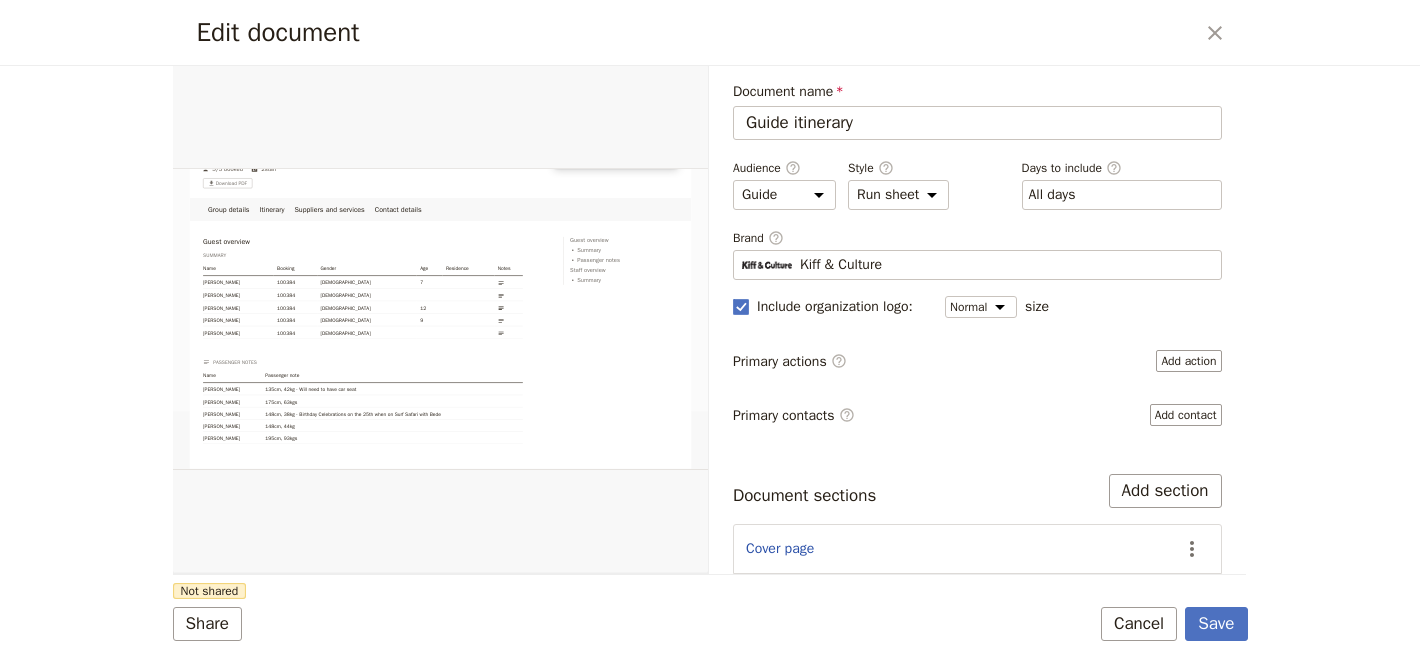scroll, scrollTop: 0, scrollLeft: 0, axis: both 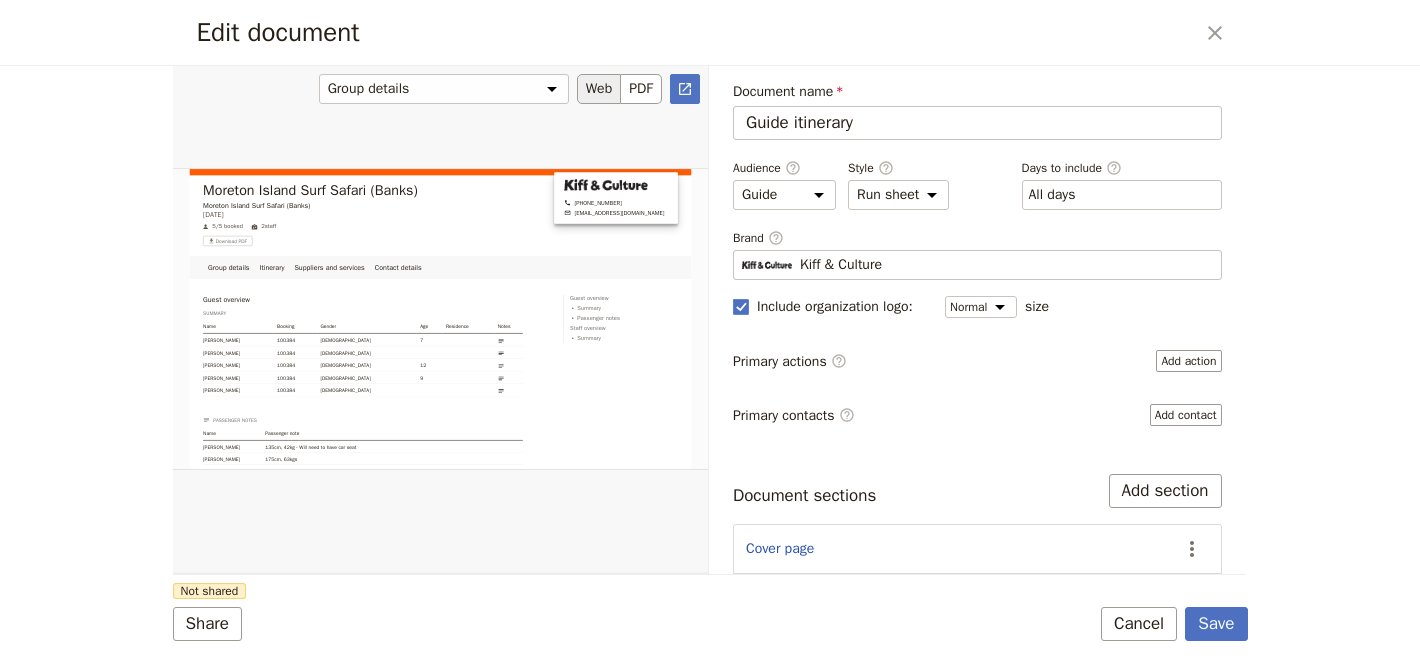 drag, startPoint x: 907, startPoint y: 128, endPoint x: 696, endPoint y: 122, distance: 211.0853 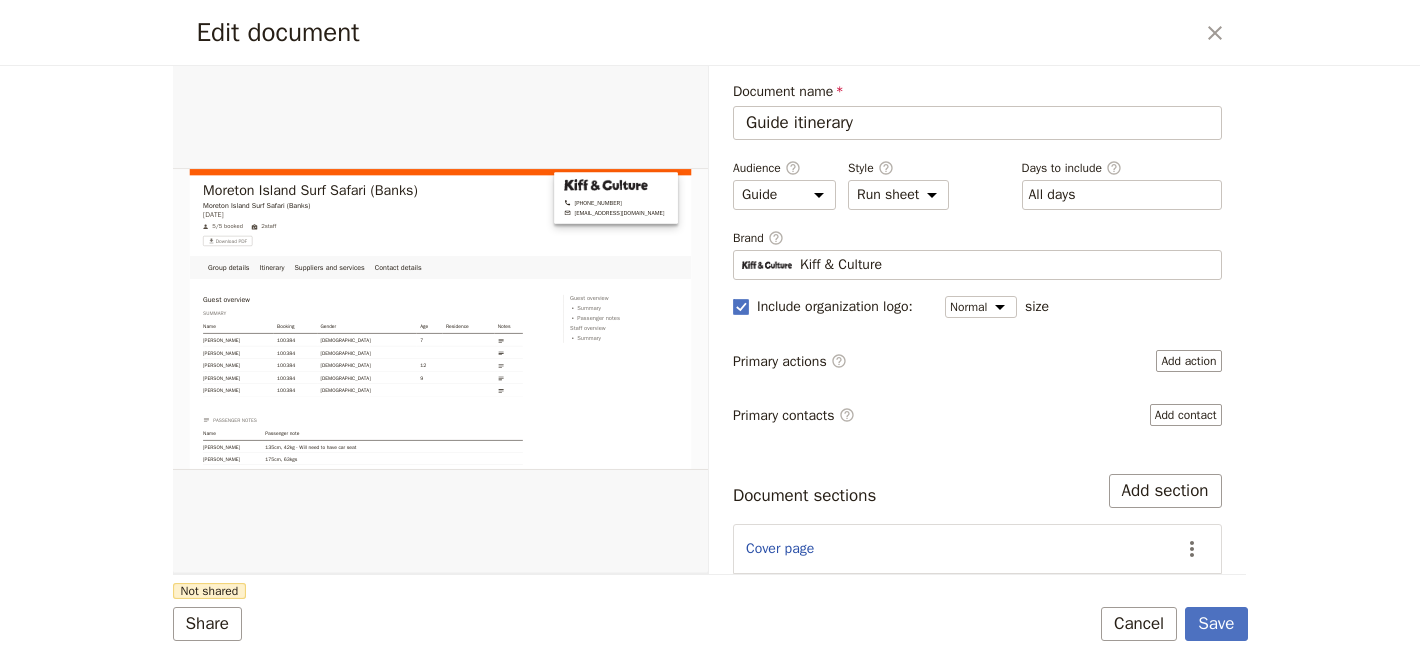 drag, startPoint x: 872, startPoint y: 124, endPoint x: 719, endPoint y: 113, distance: 153.39491 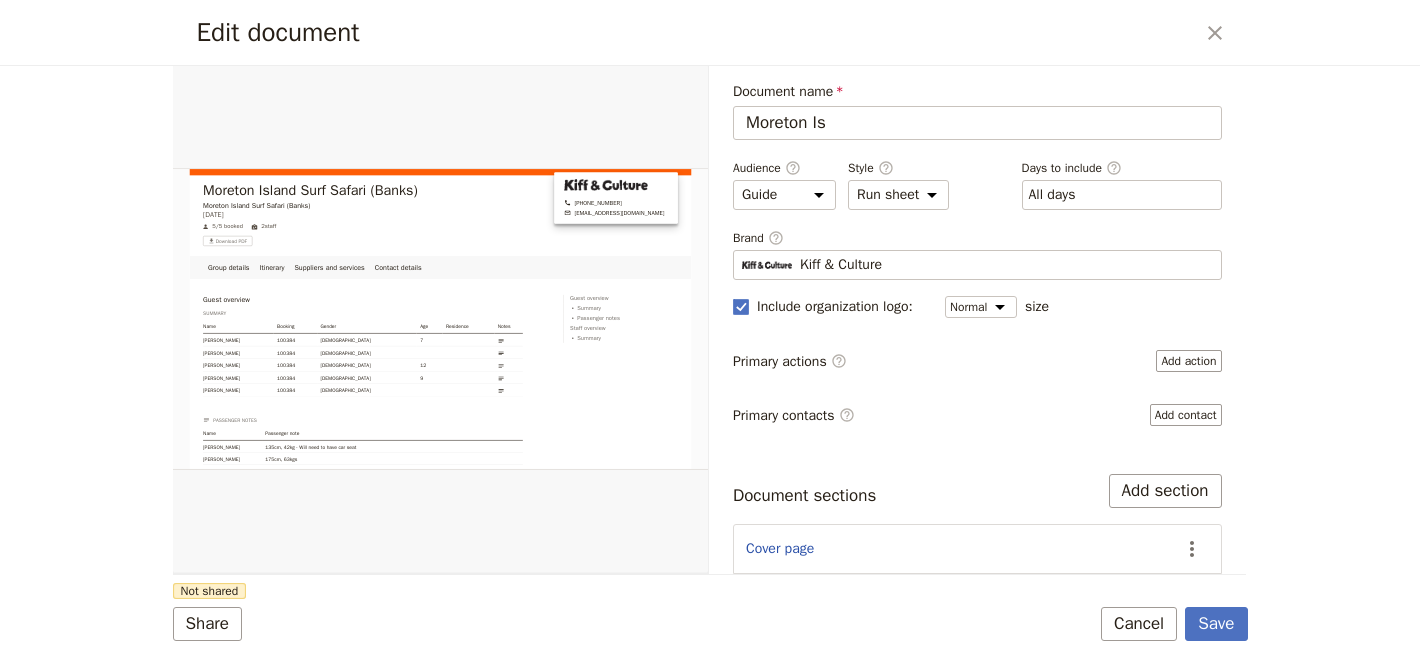 type on "Moreton Isl" 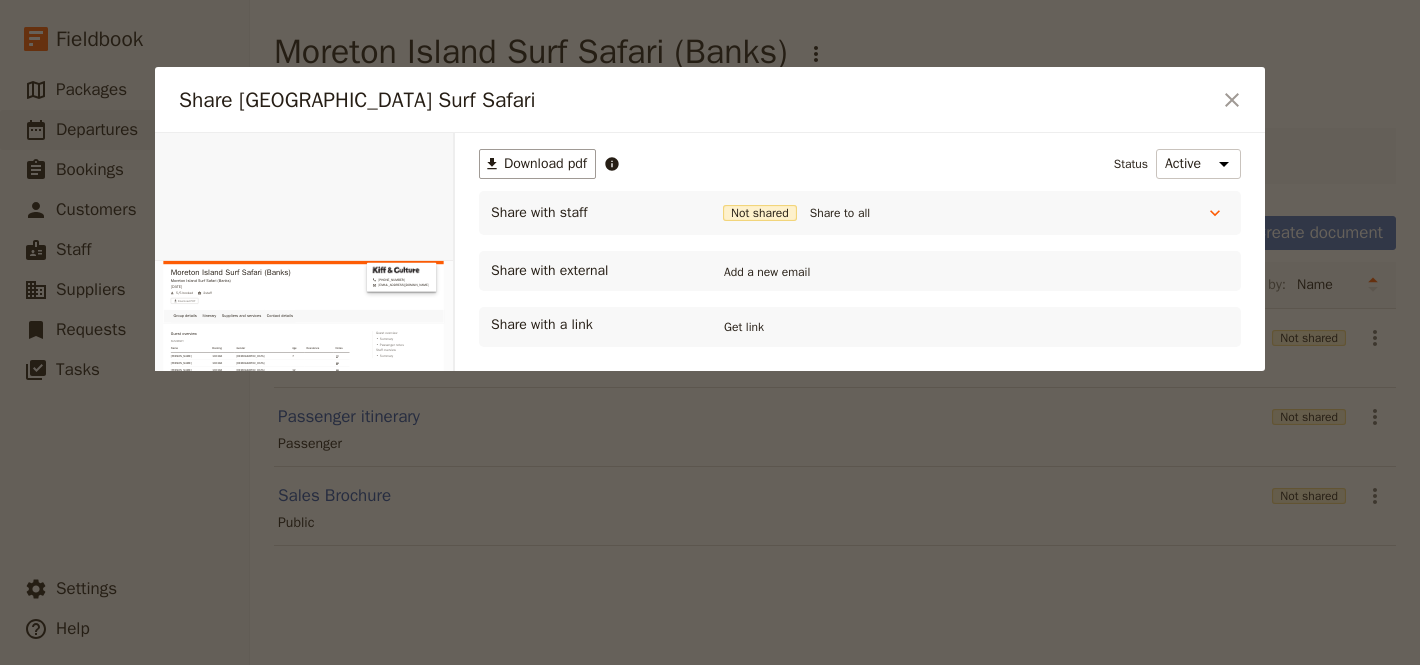scroll, scrollTop: 0, scrollLeft: 0, axis: both 